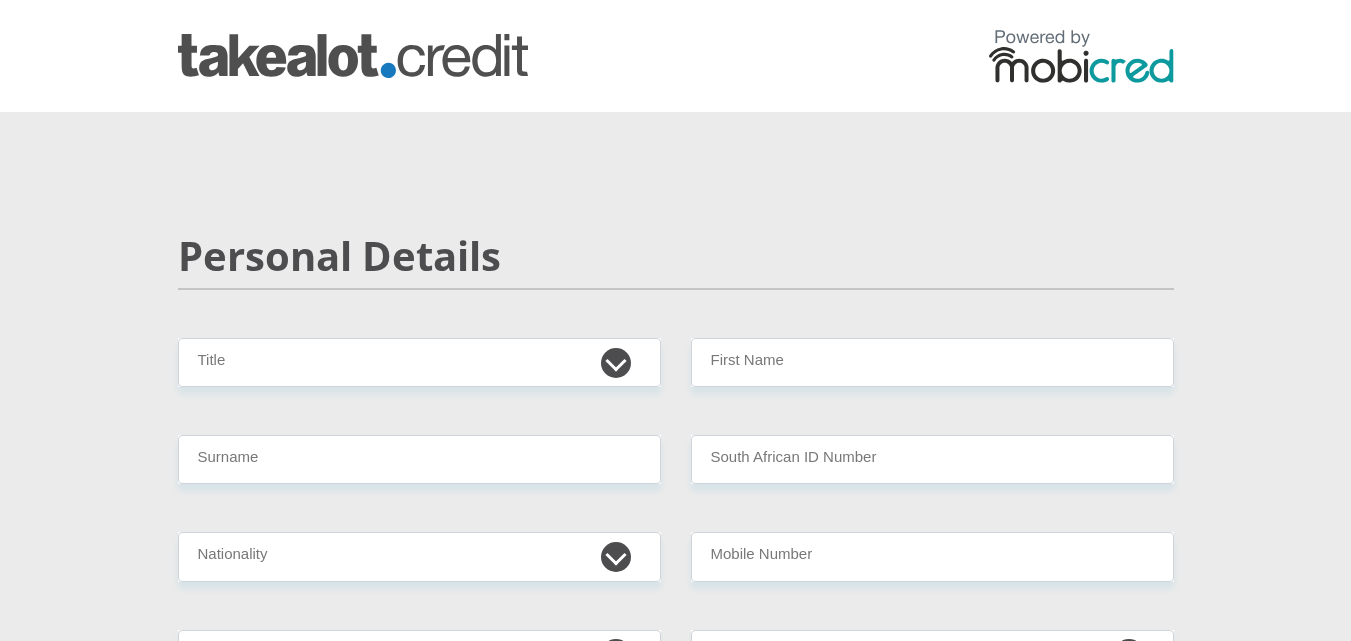 scroll, scrollTop: 0, scrollLeft: 0, axis: both 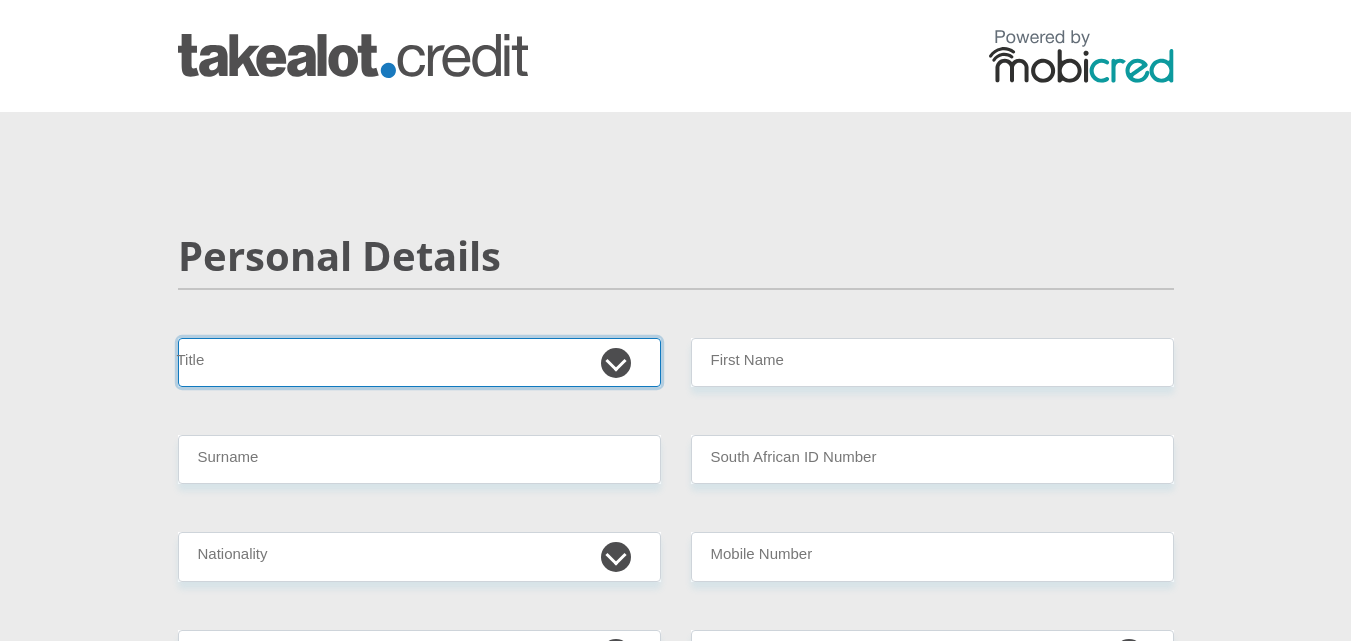 click on "Mr
Ms
Mrs
Dr
Other" at bounding box center [419, 362] 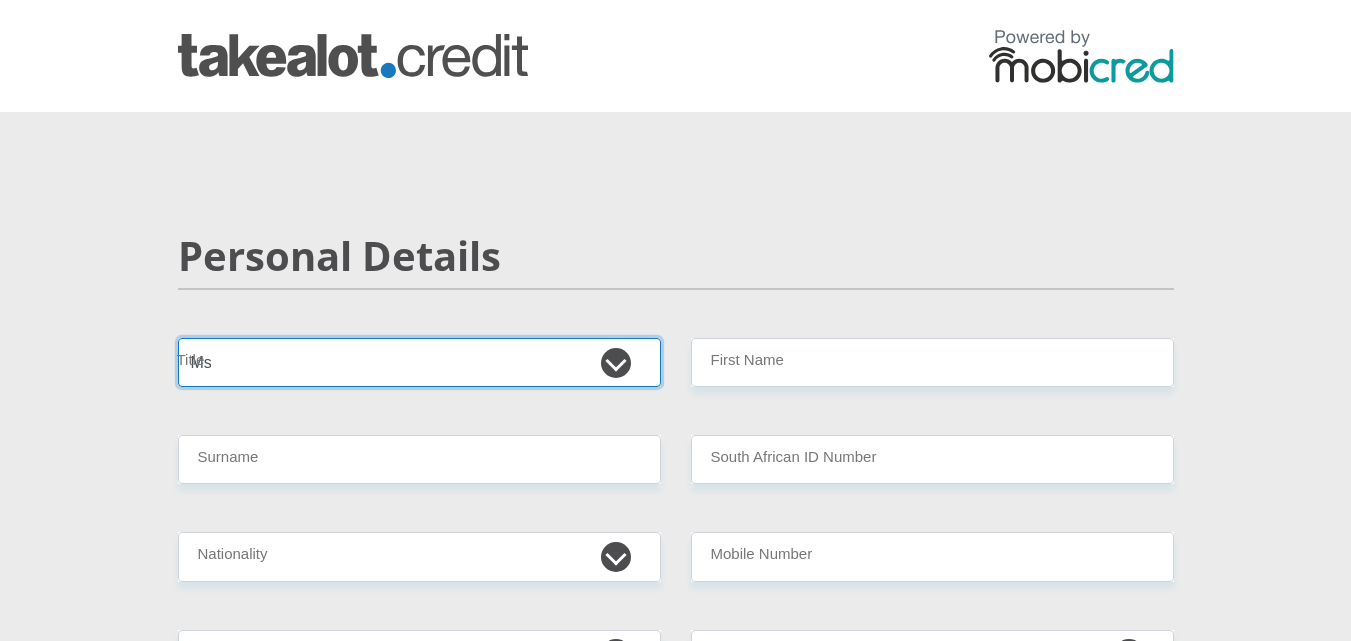 click on "Mr
Ms
Mrs
Dr
Other" at bounding box center [419, 362] 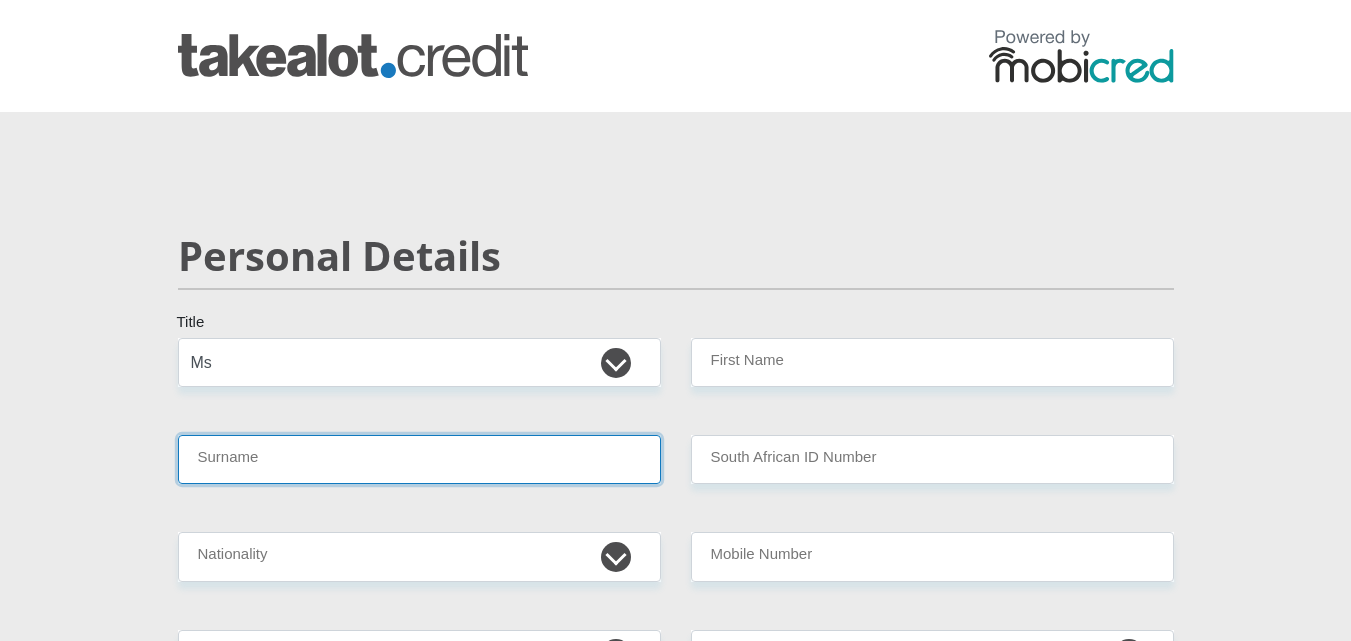 click on "Surname" at bounding box center (419, 459) 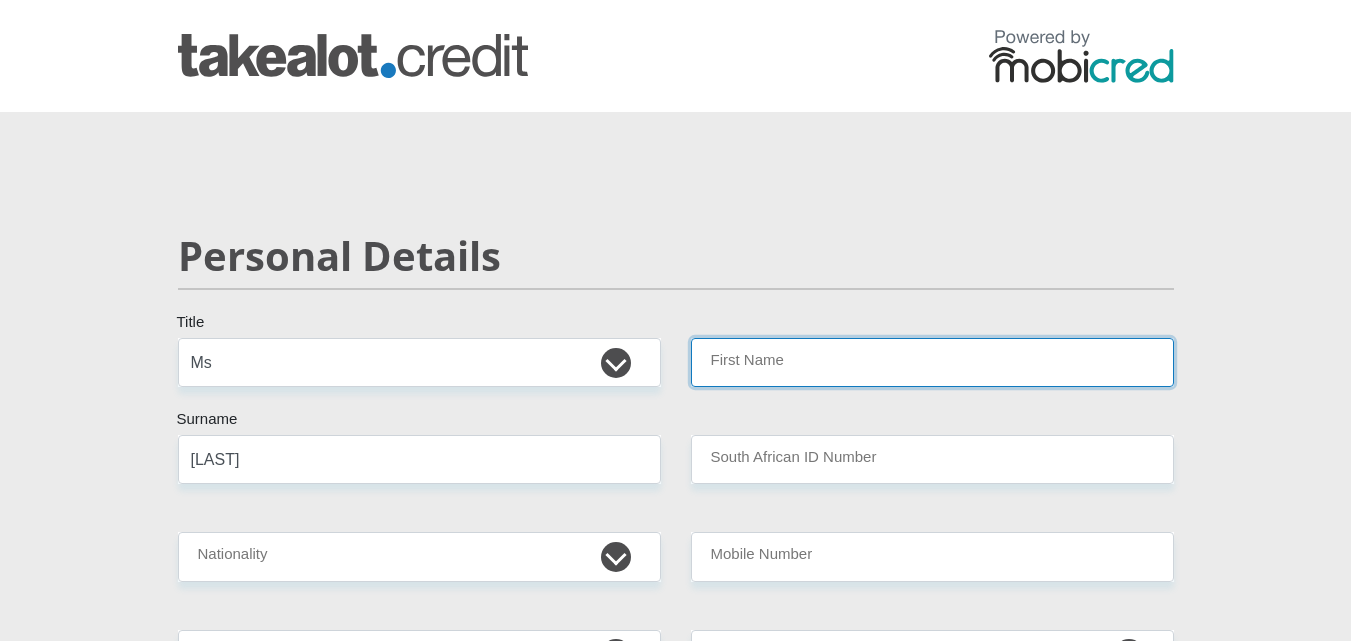 type on "[FIRST]" 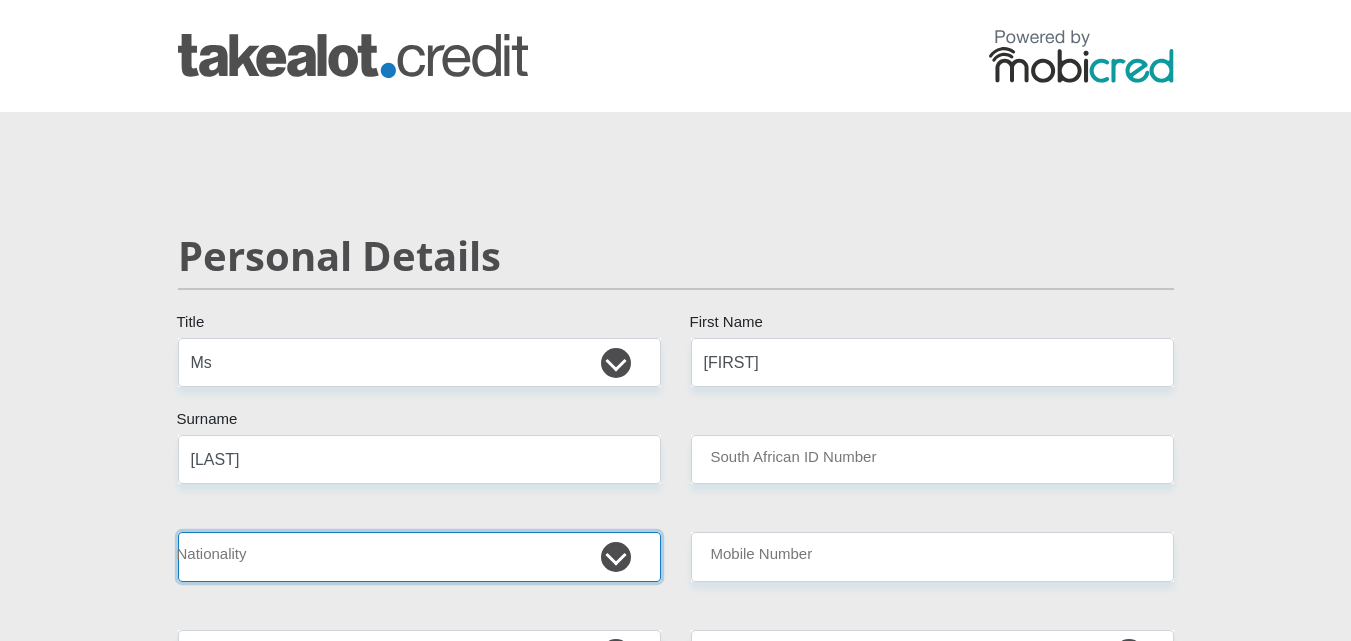 select on "ZAF" 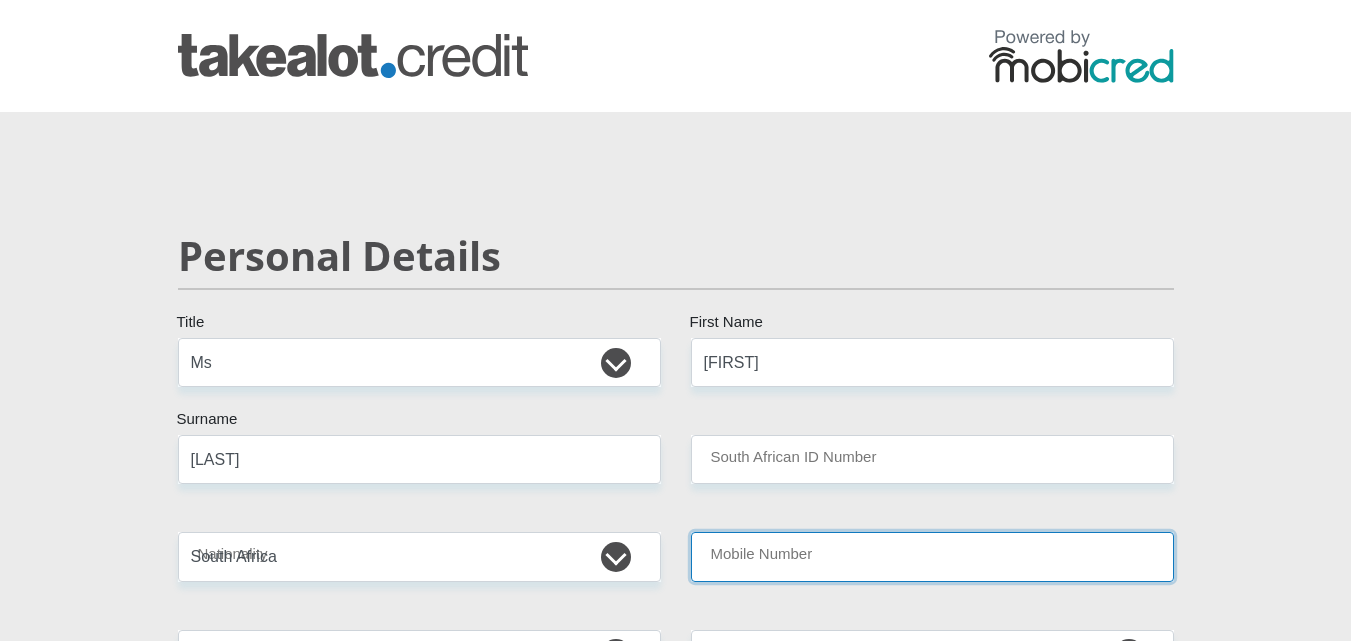 type on "0796975168" 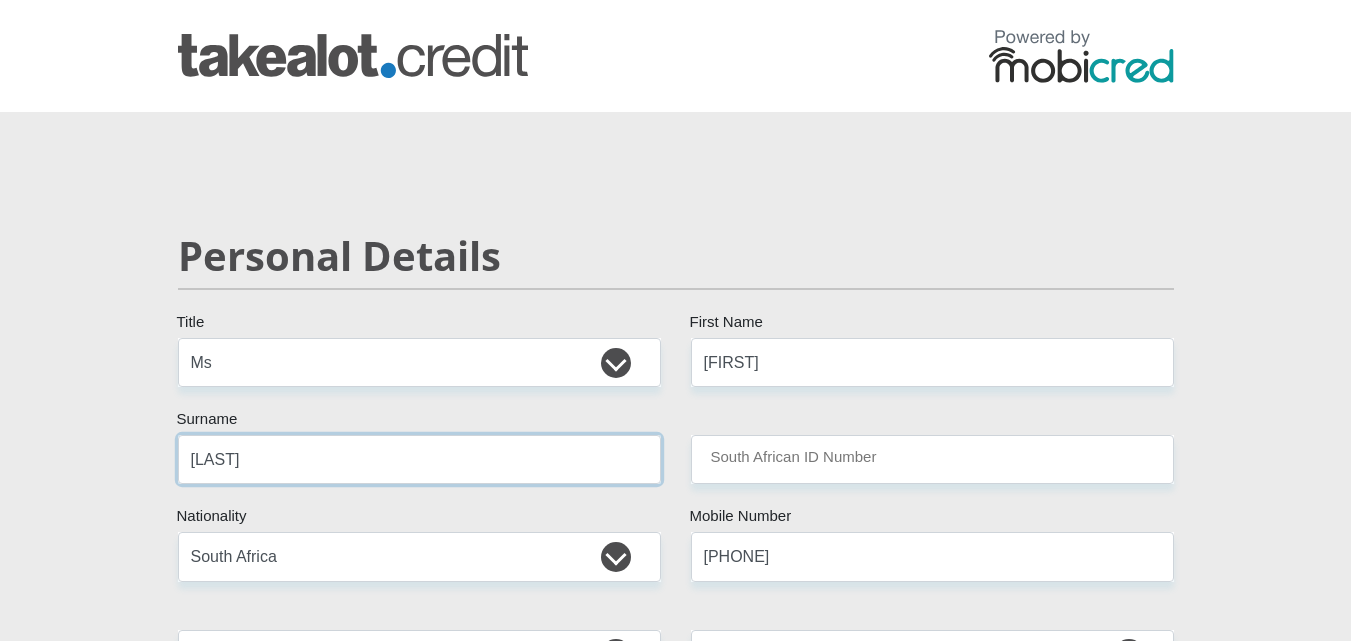 scroll, scrollTop: 100, scrollLeft: 0, axis: vertical 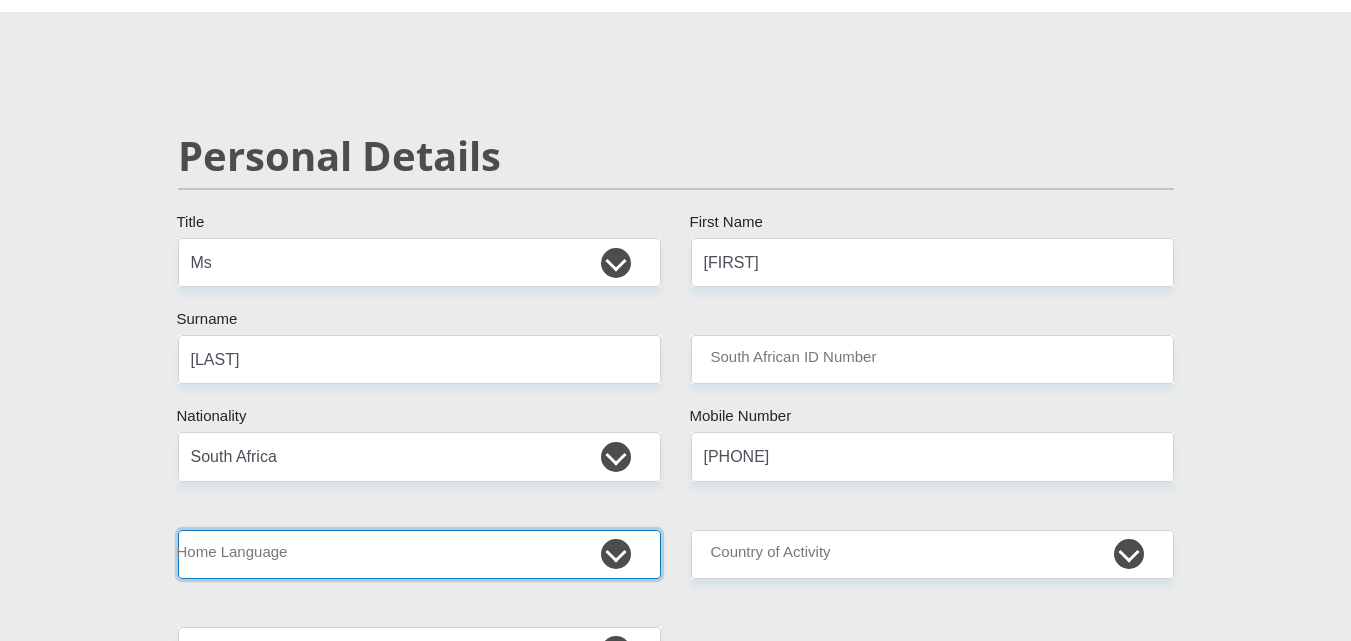 click on "Afrikaans
English
Sepedi
South Ndebele
Southern Sotho
Swati
Tsonga
Tswana
Venda
Xhosa
Zulu
Other" at bounding box center [419, 554] 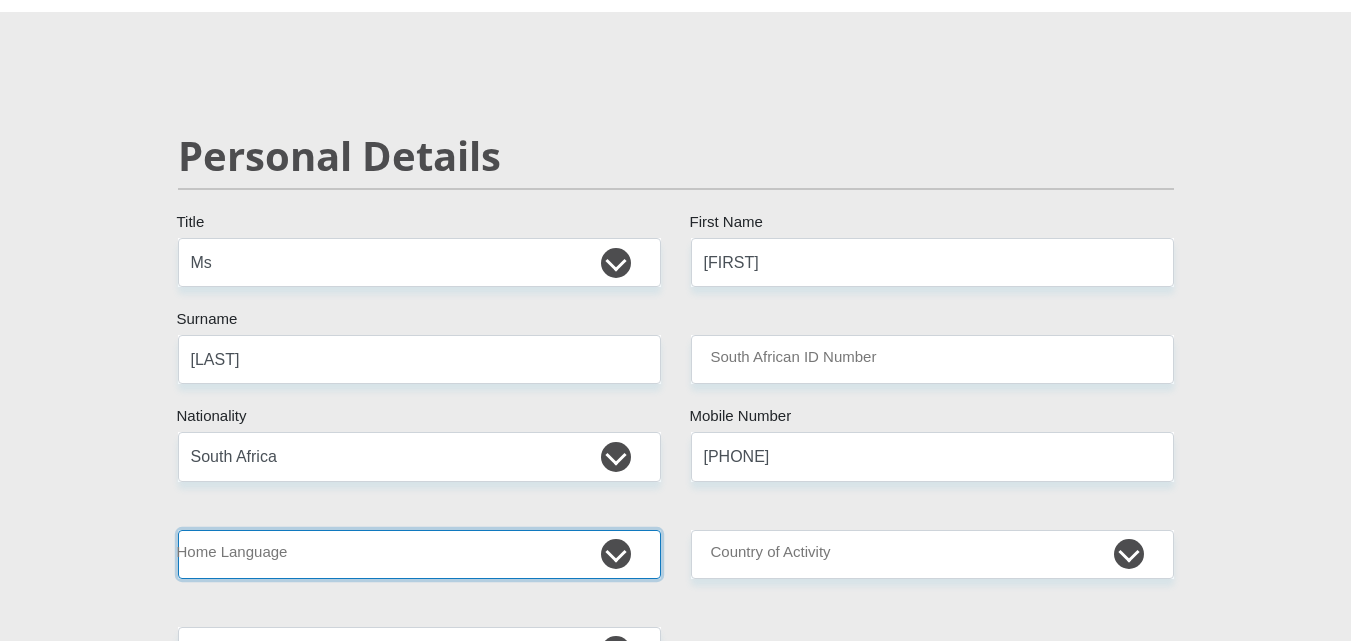 select on "afr" 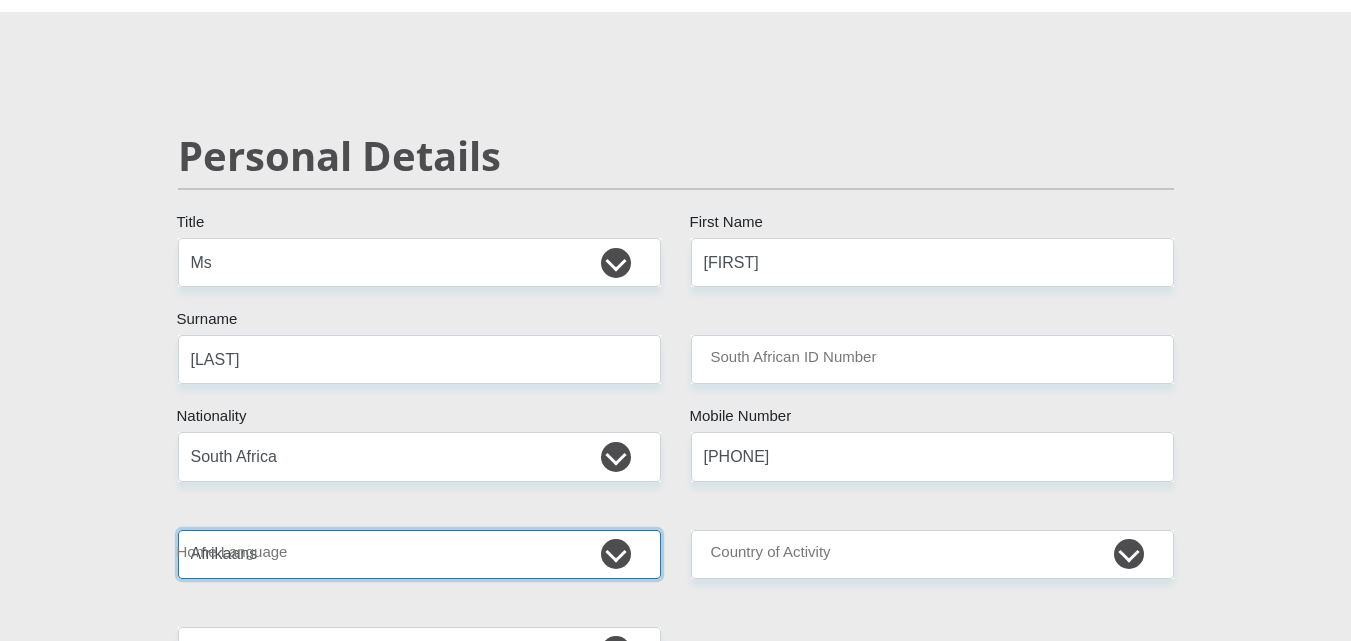 click on "Afrikaans
English
Sepedi
South Ndebele
Southern Sotho
Swati
Tsonga
Tswana
Venda
Xhosa
Zulu
Other" at bounding box center [419, 554] 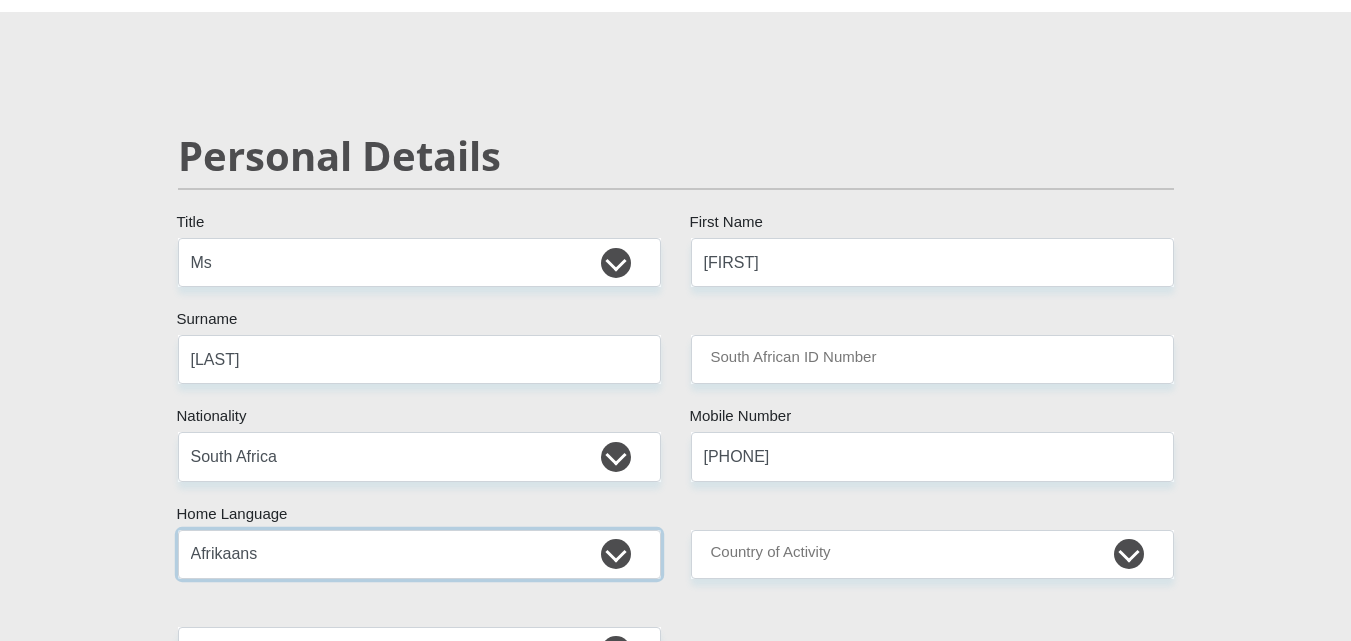 scroll, scrollTop: 300, scrollLeft: 0, axis: vertical 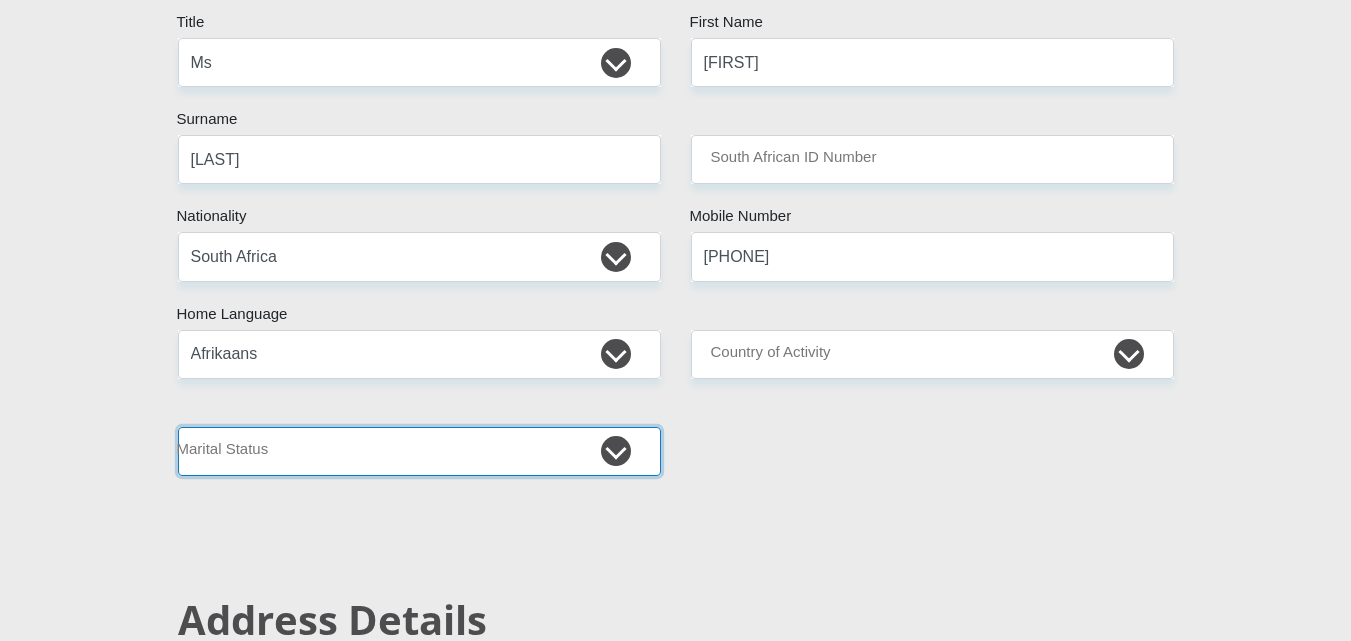 click on "Married ANC
Single
Divorced
Widowed
Married COP or Customary Law" at bounding box center [419, 451] 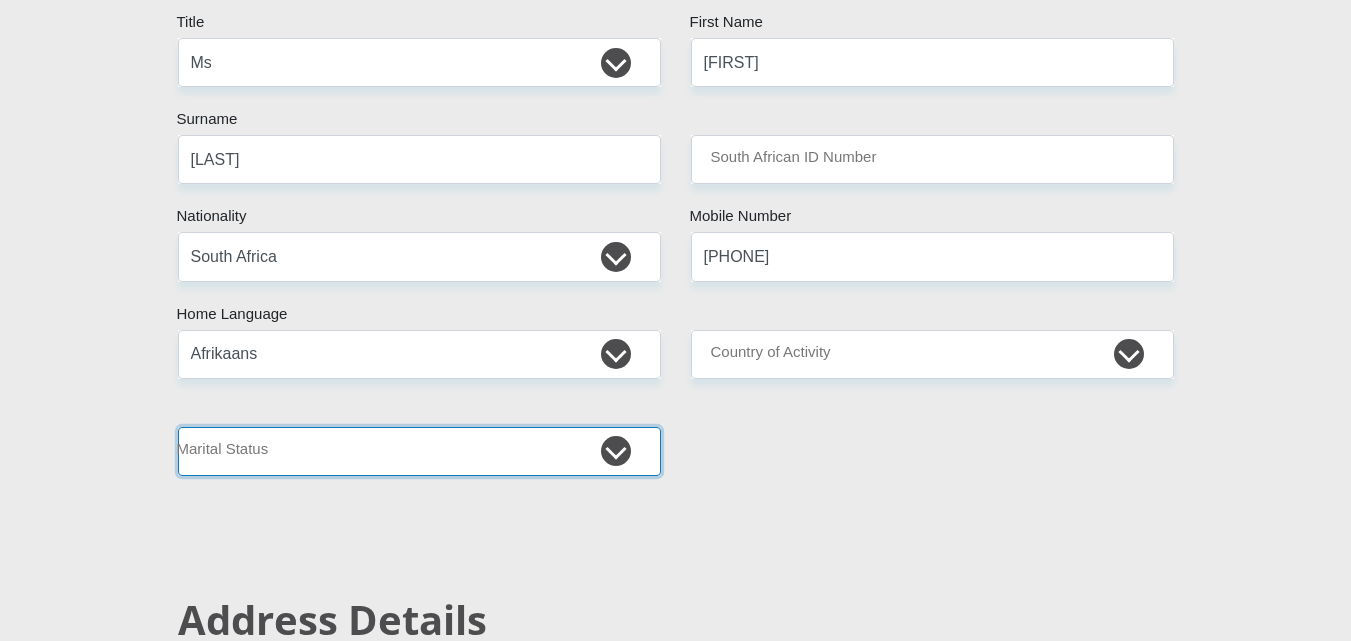 select on "2" 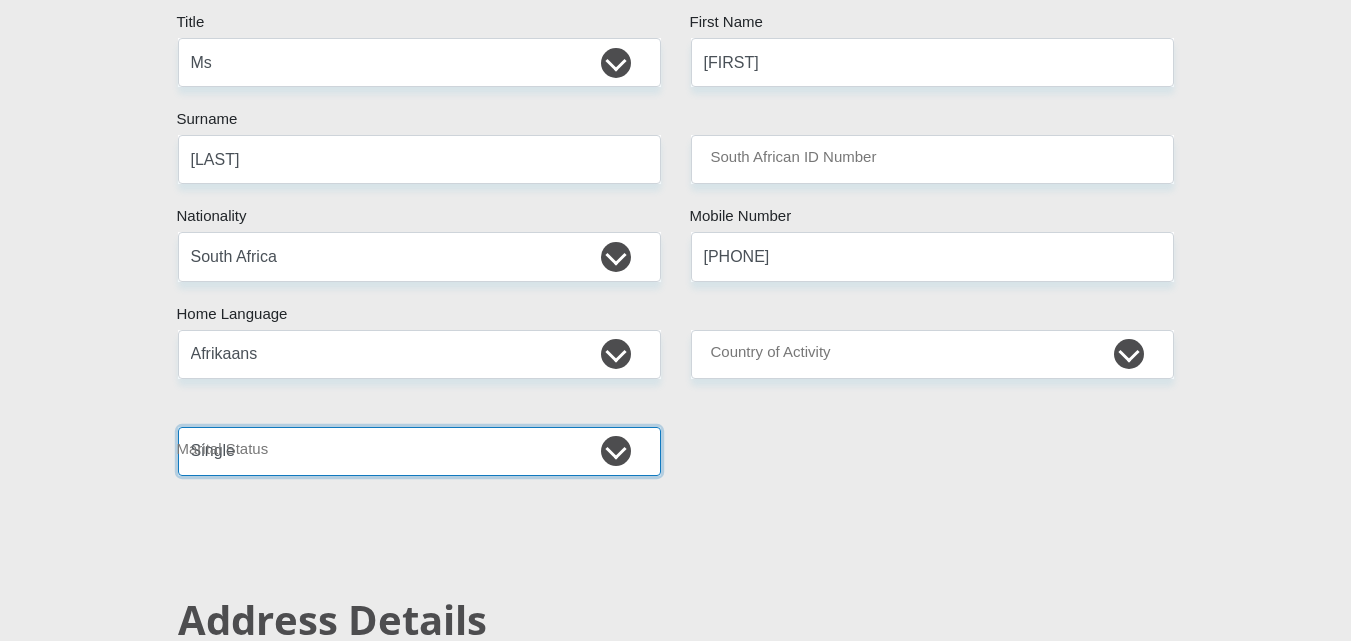 click on "Married ANC
Single
Divorced
Widowed
Married COP or Customary Law" at bounding box center [419, 451] 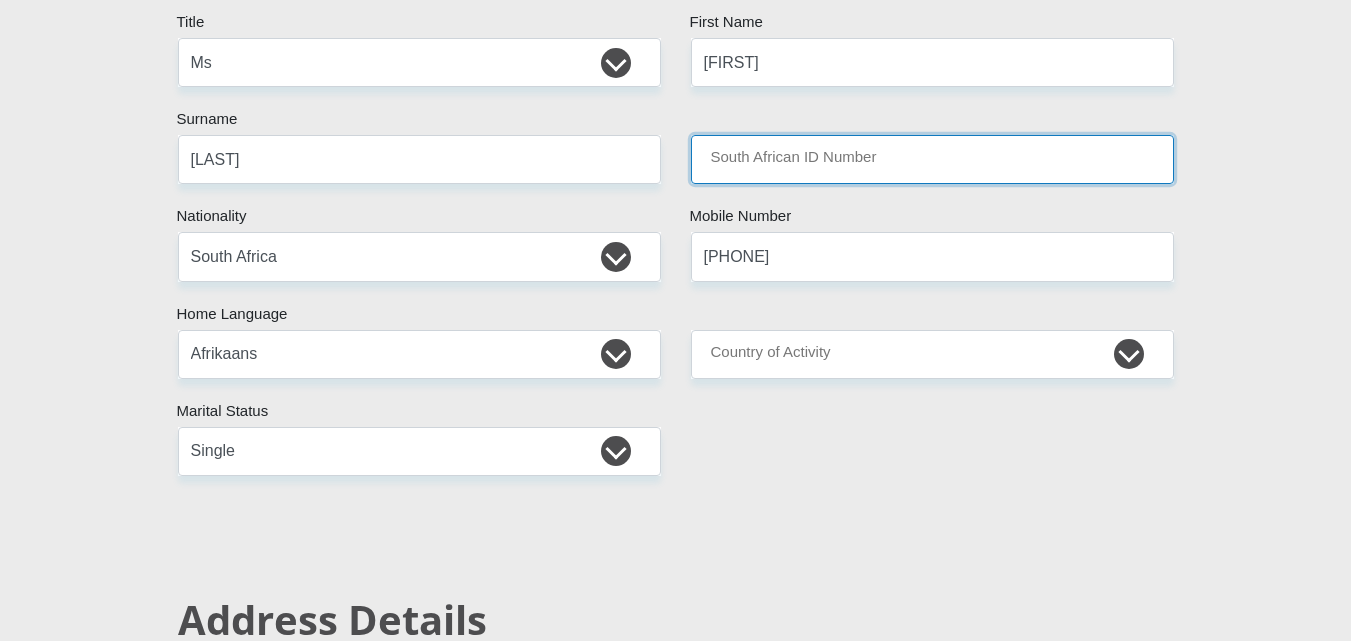click on "South African ID Number" at bounding box center (932, 159) 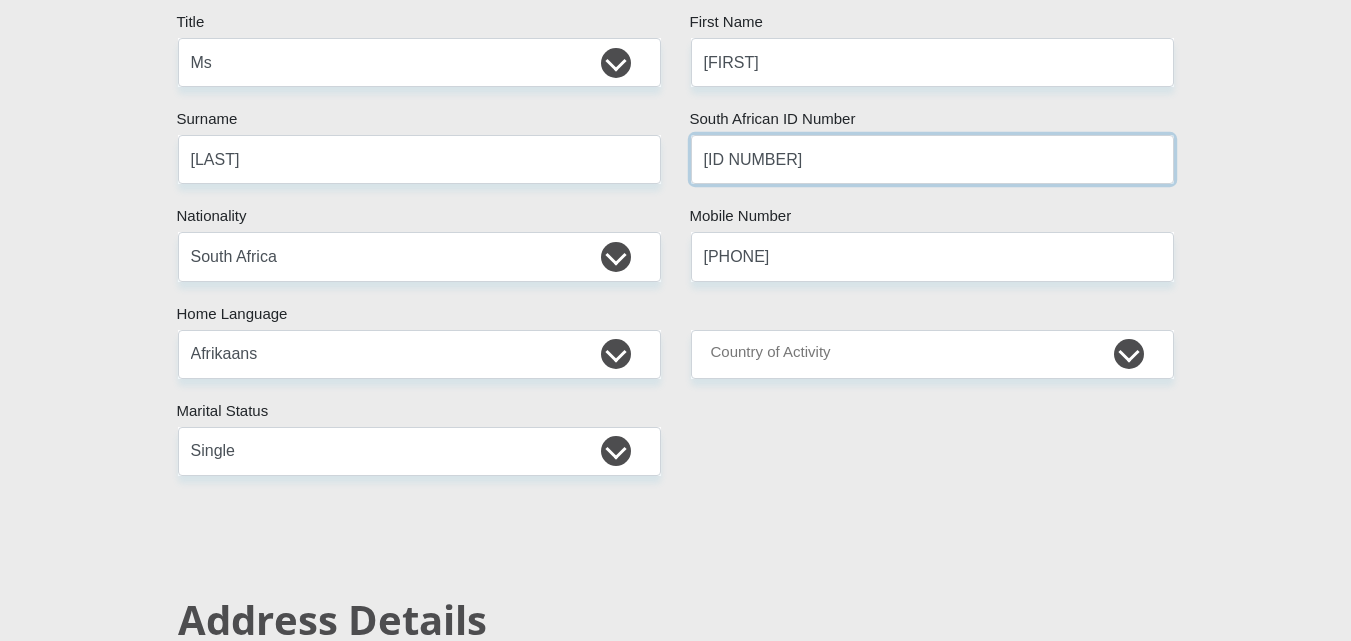 type on "8402290113083" 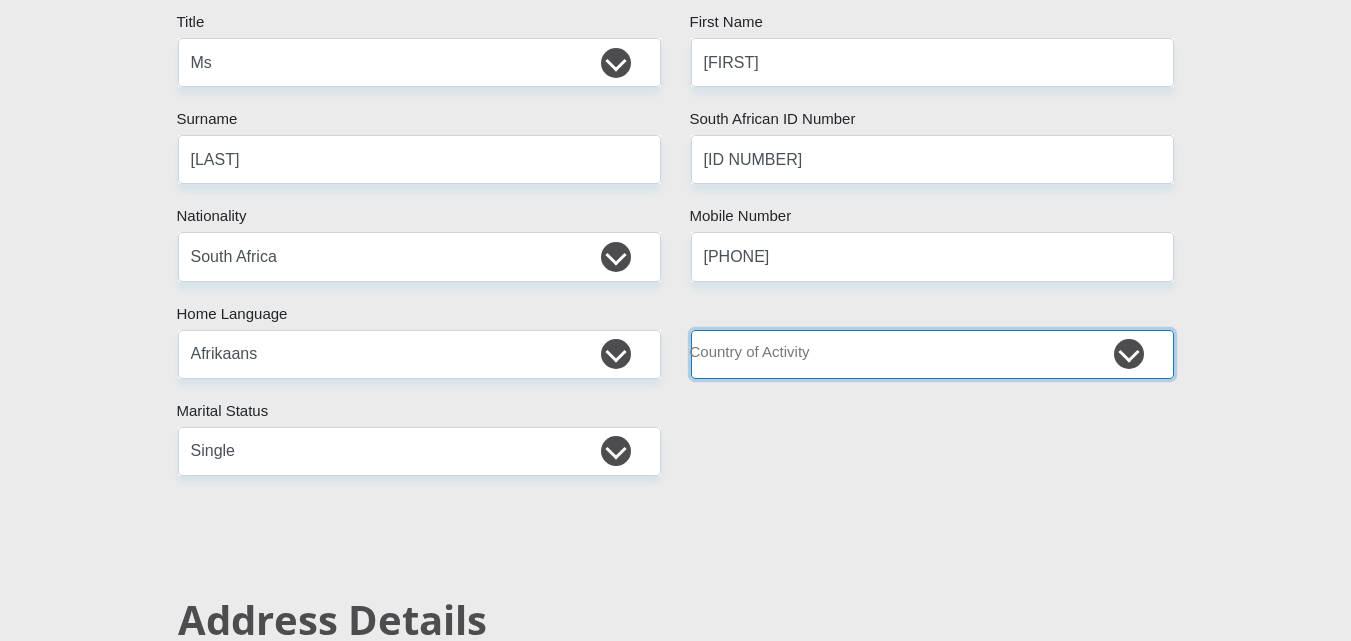 click on "South Africa
Afghanistan
Aland Islands
Albania
Algeria
America Samoa
American Virgin Islands
Andorra
Angola
Anguilla
Antarctica
Antigua and Barbuda
Argentina
Armenia
Aruba
Ascension Island
Australia
Austria
Azerbaijan
Chad" at bounding box center [932, 354] 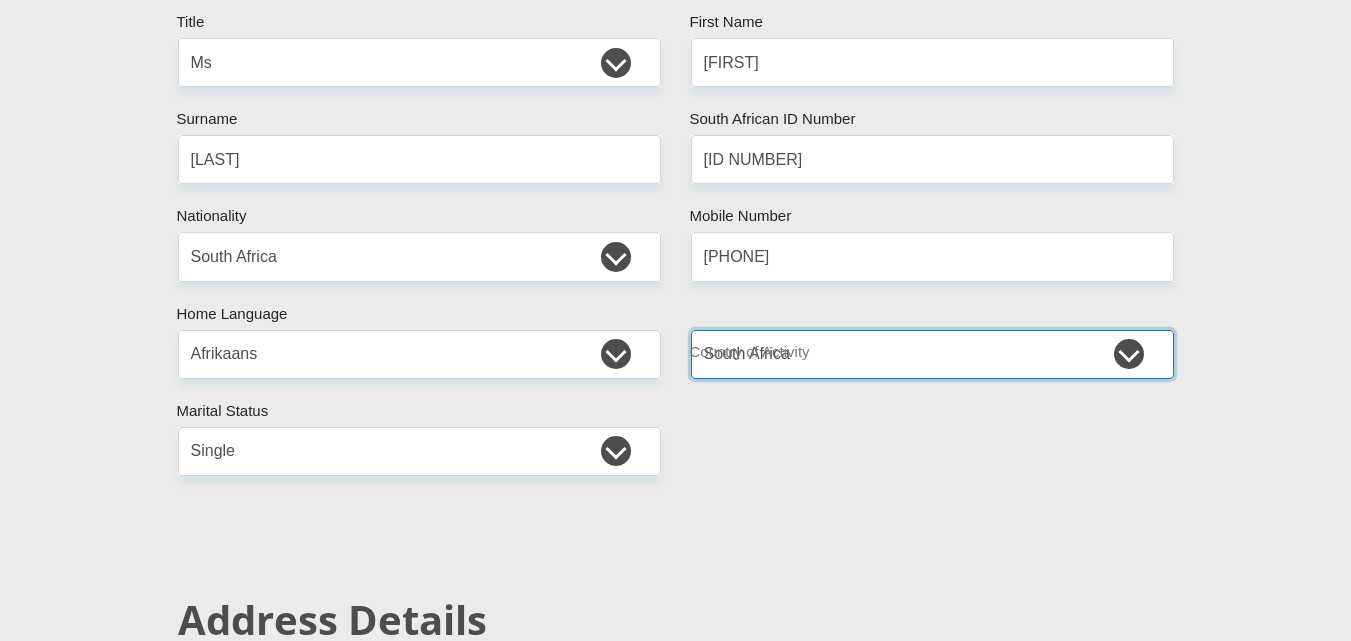 click on "South Africa
Afghanistan
Aland Islands
Albania
Algeria
America Samoa
American Virgin Islands
Andorra
Angola
Anguilla
Antarctica
Antigua and Barbuda
Argentina
Armenia
Aruba
Ascension Island
Australia
Austria
Azerbaijan
Chad" at bounding box center [932, 354] 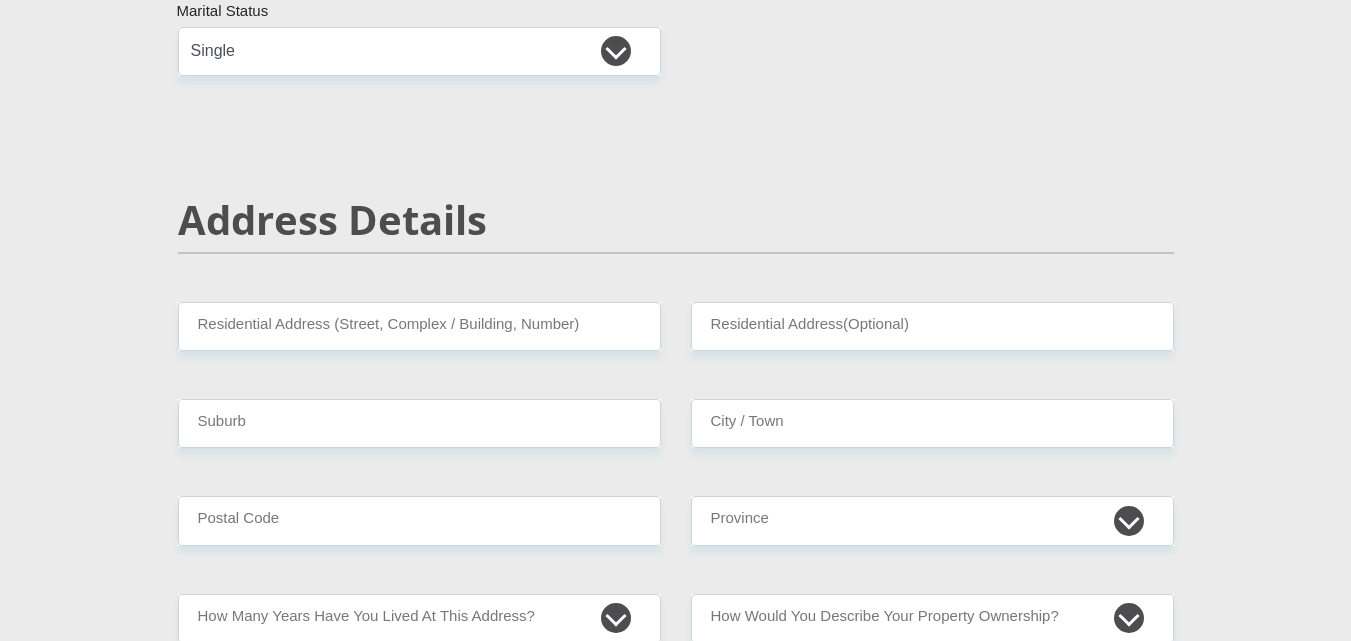 scroll, scrollTop: 800, scrollLeft: 0, axis: vertical 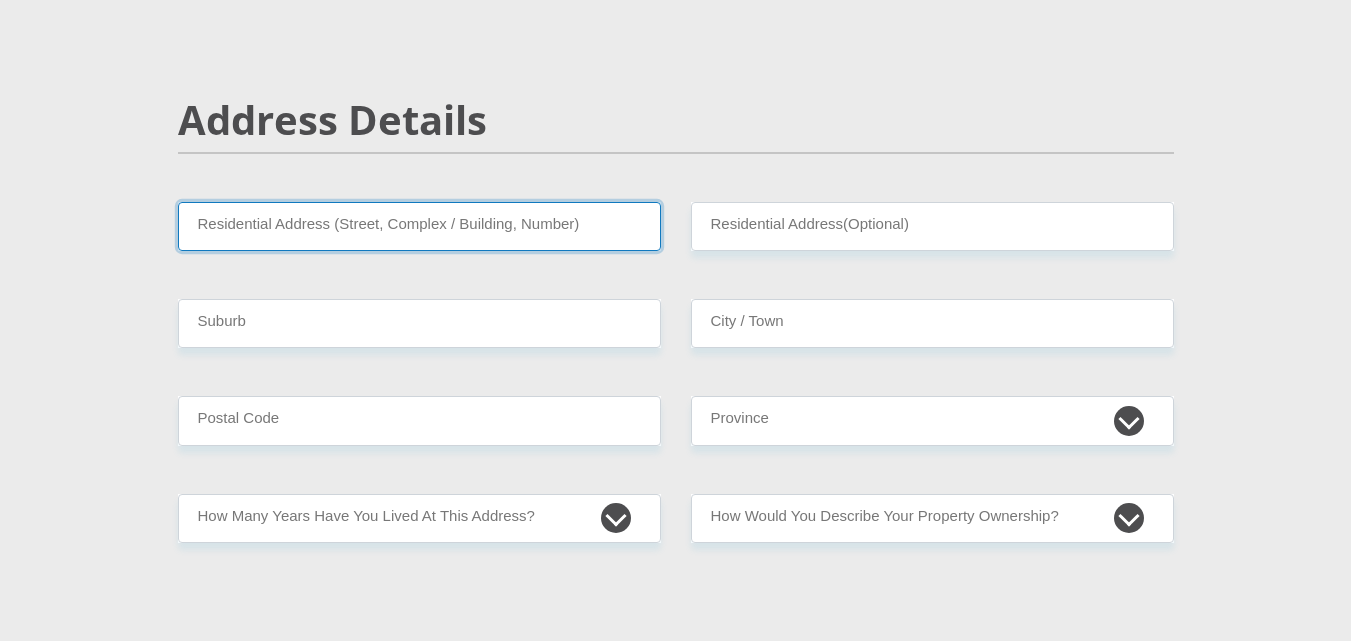 click on "Residential Address (Street, Complex / Building, Number)" at bounding box center (419, 226) 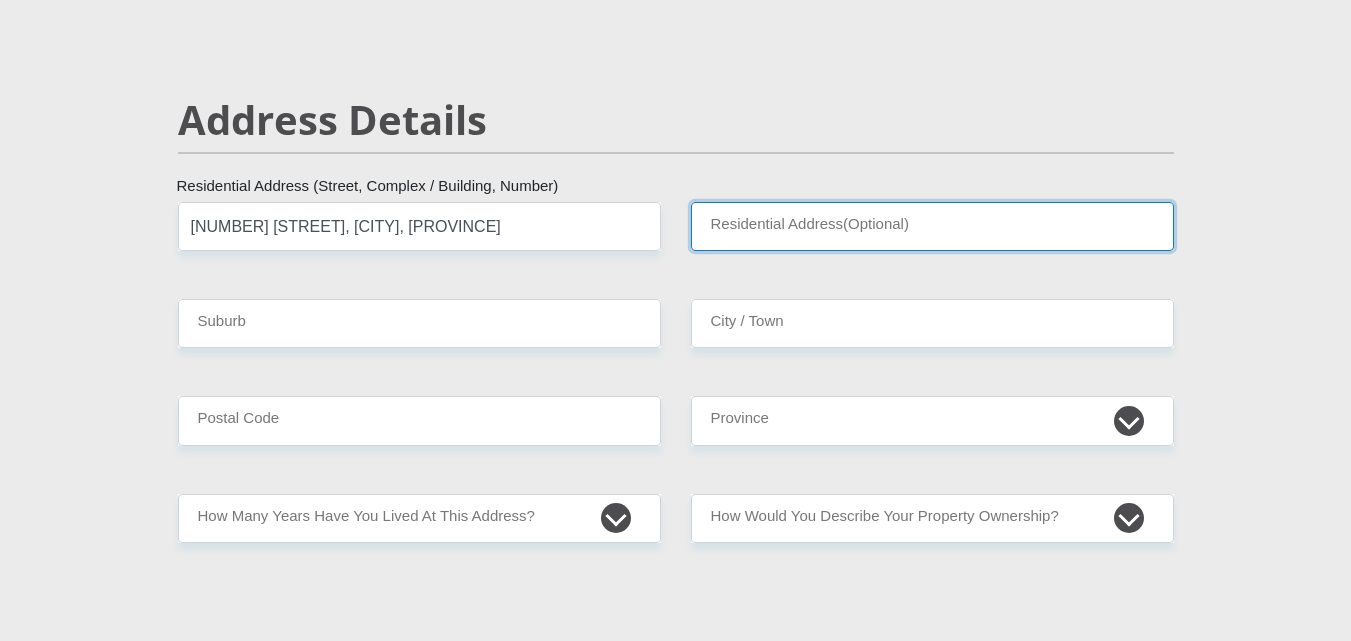 type on "Saron" 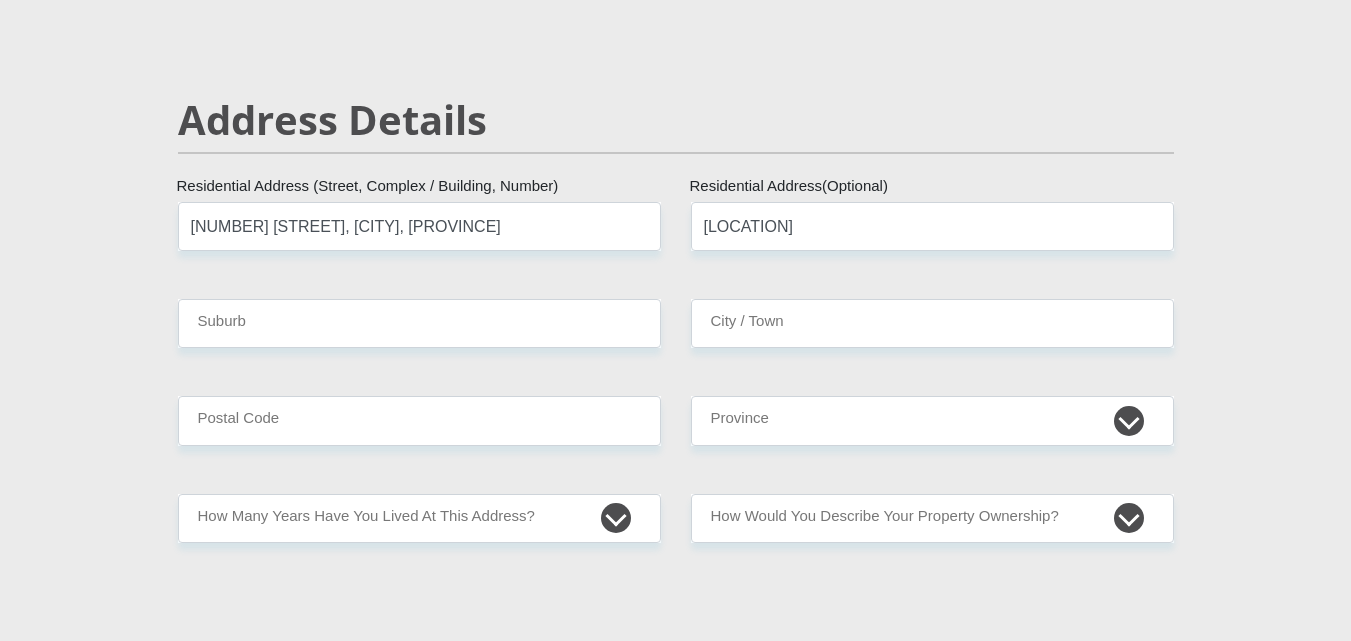 type on "saron" 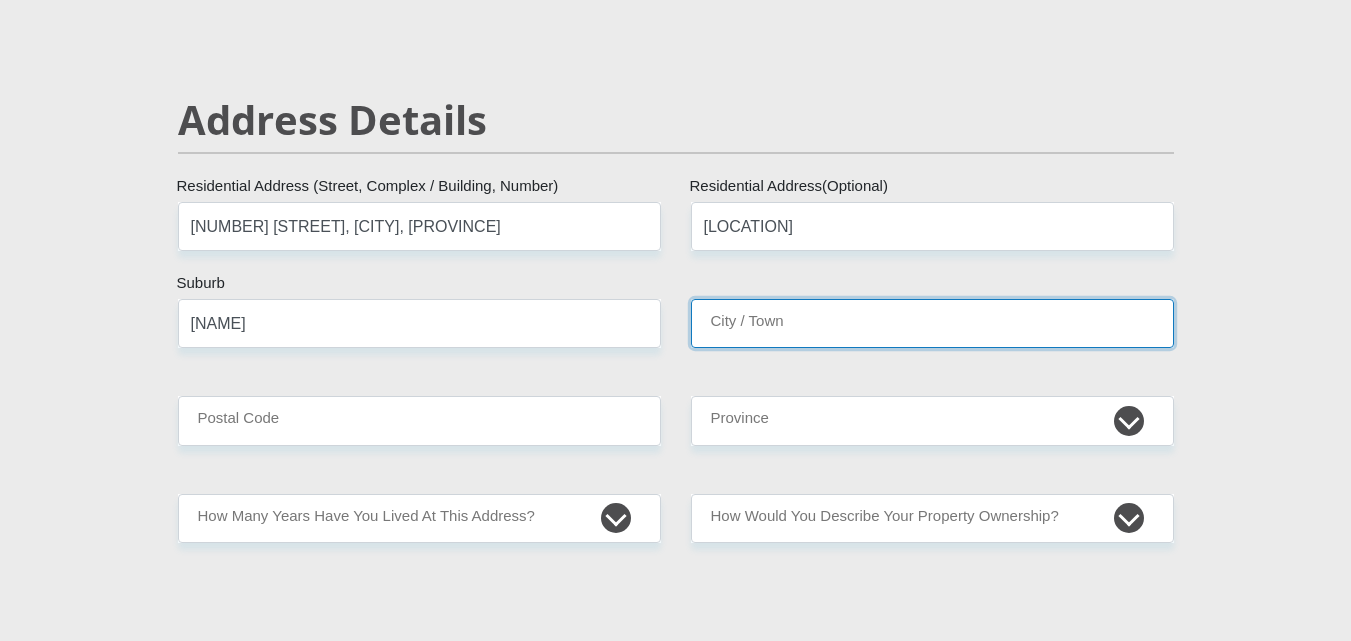 type on "saron" 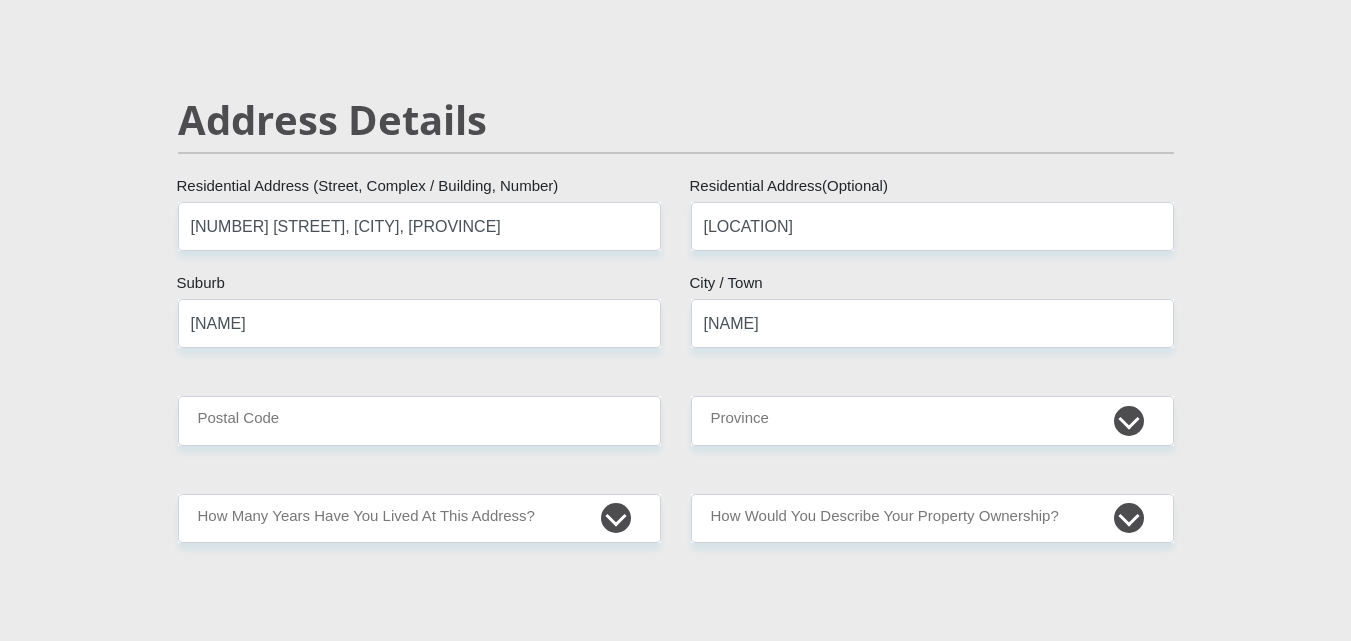 type on "6812" 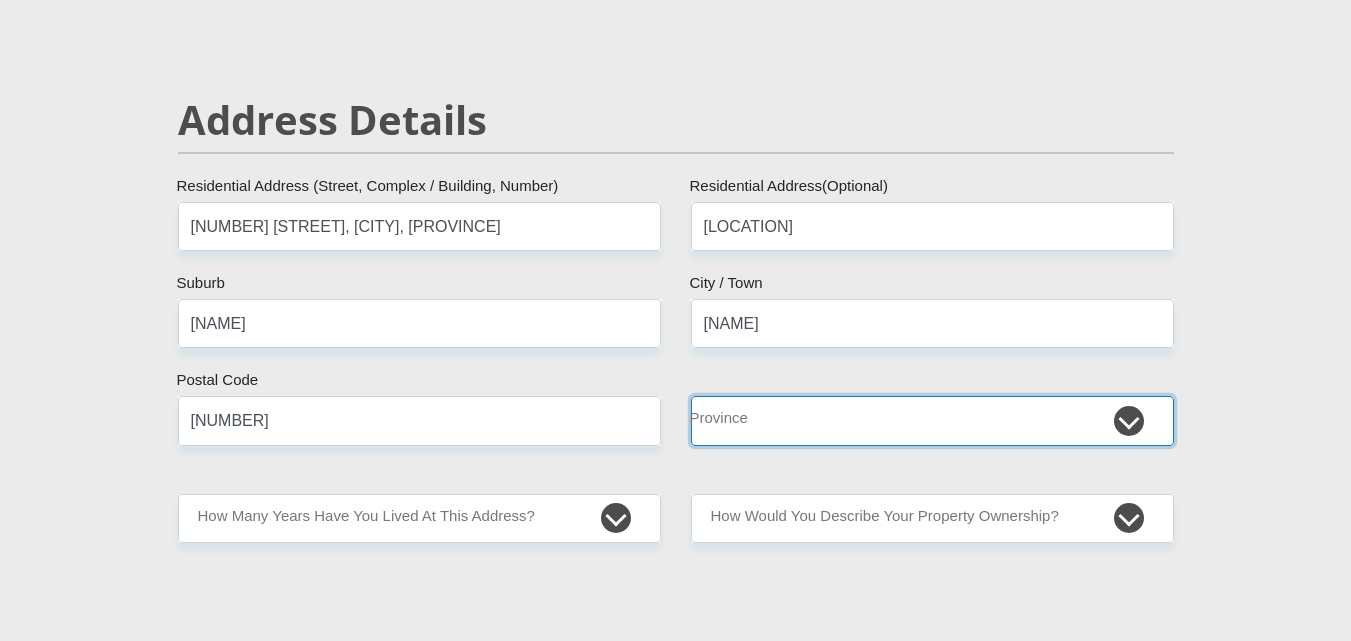 select on "Western Cape" 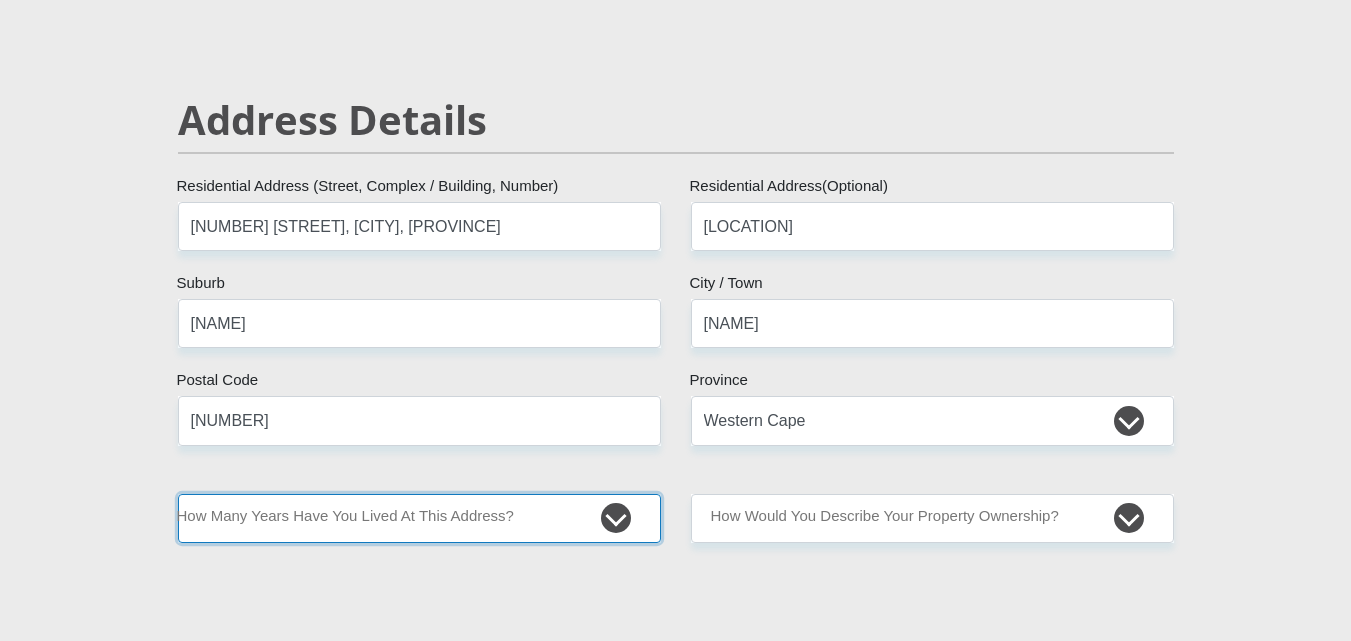 click on "less than 1 year
1-3 years
3-5 years
5+ years" at bounding box center (419, 518) 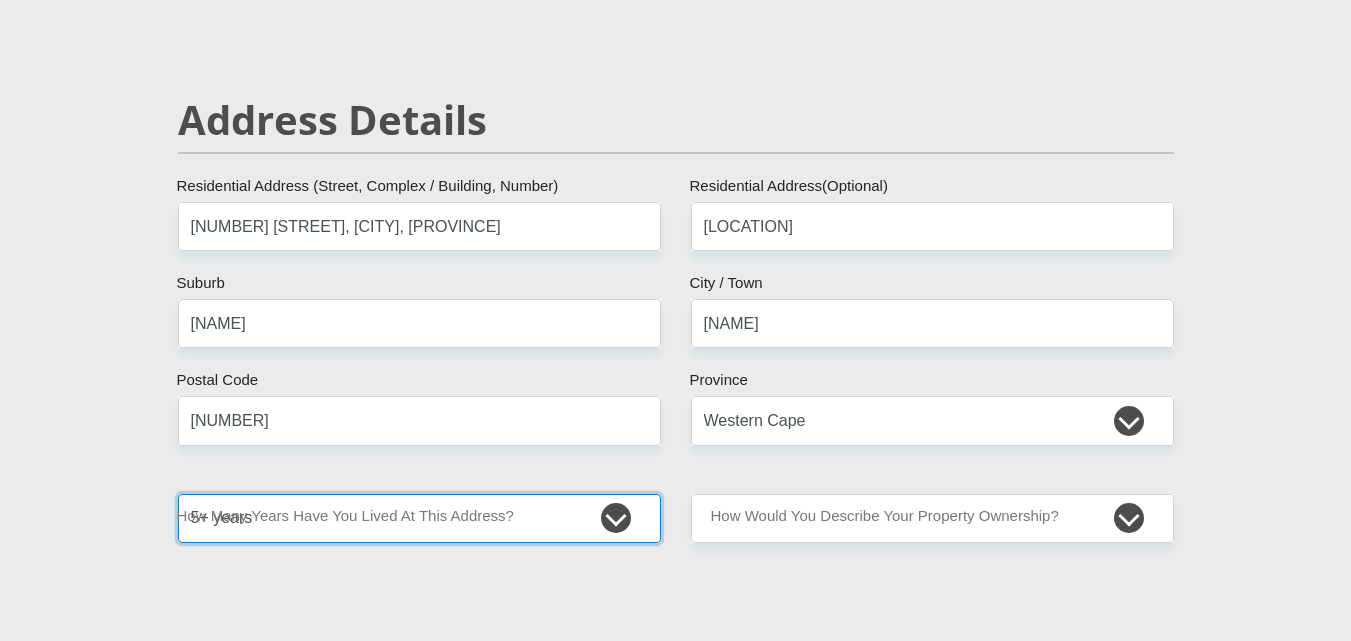 click on "less than 1 year
1-3 years
3-5 years
5+ years" at bounding box center [419, 518] 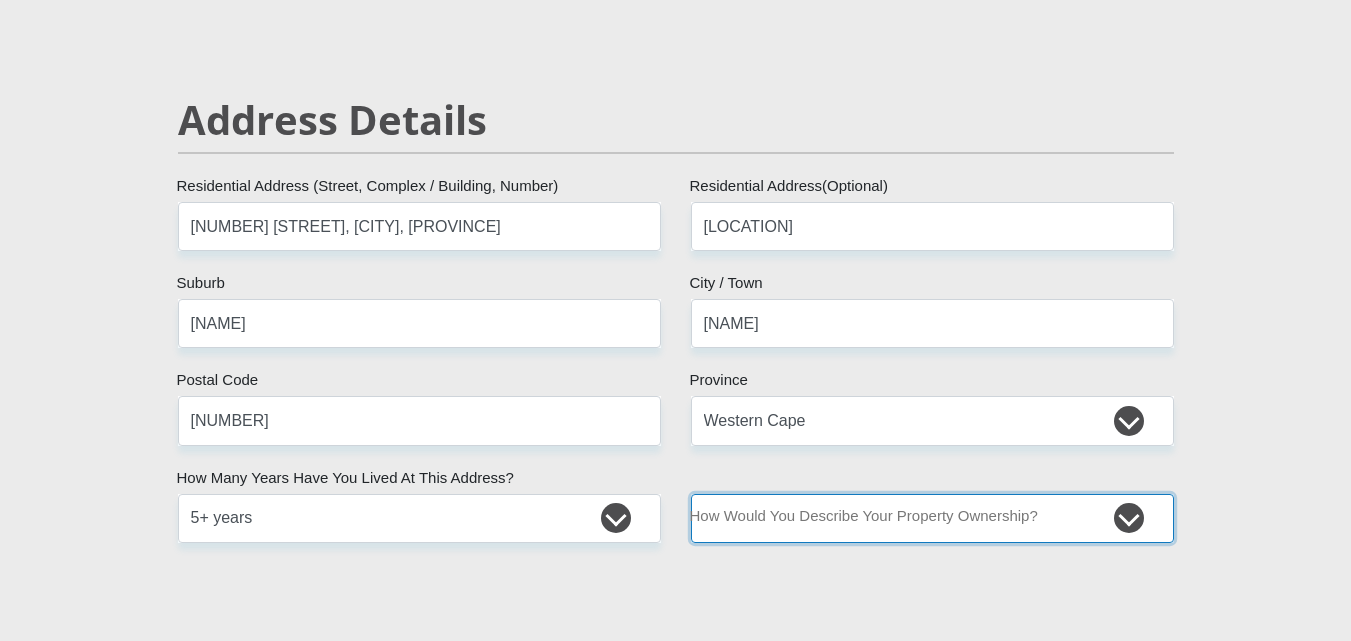 click on "Owned
Rented
Family Owned
Company Dwelling" at bounding box center (932, 518) 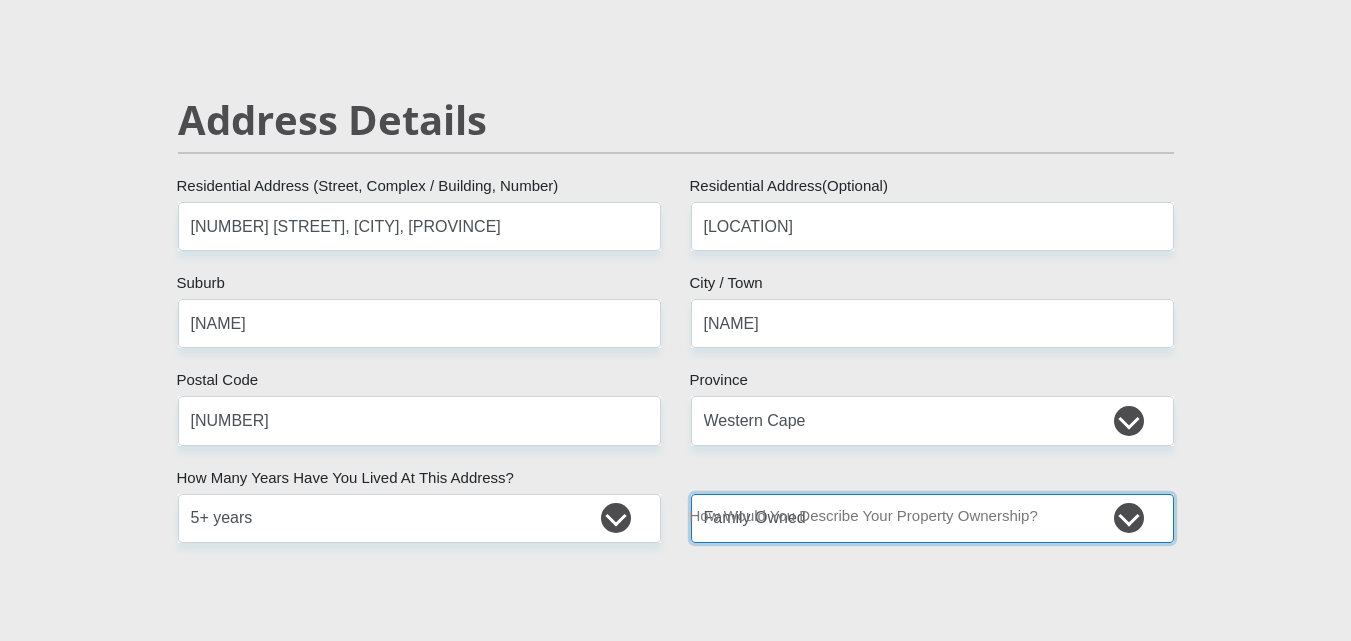 click on "Owned
Rented
Family Owned
Company Dwelling" at bounding box center [932, 518] 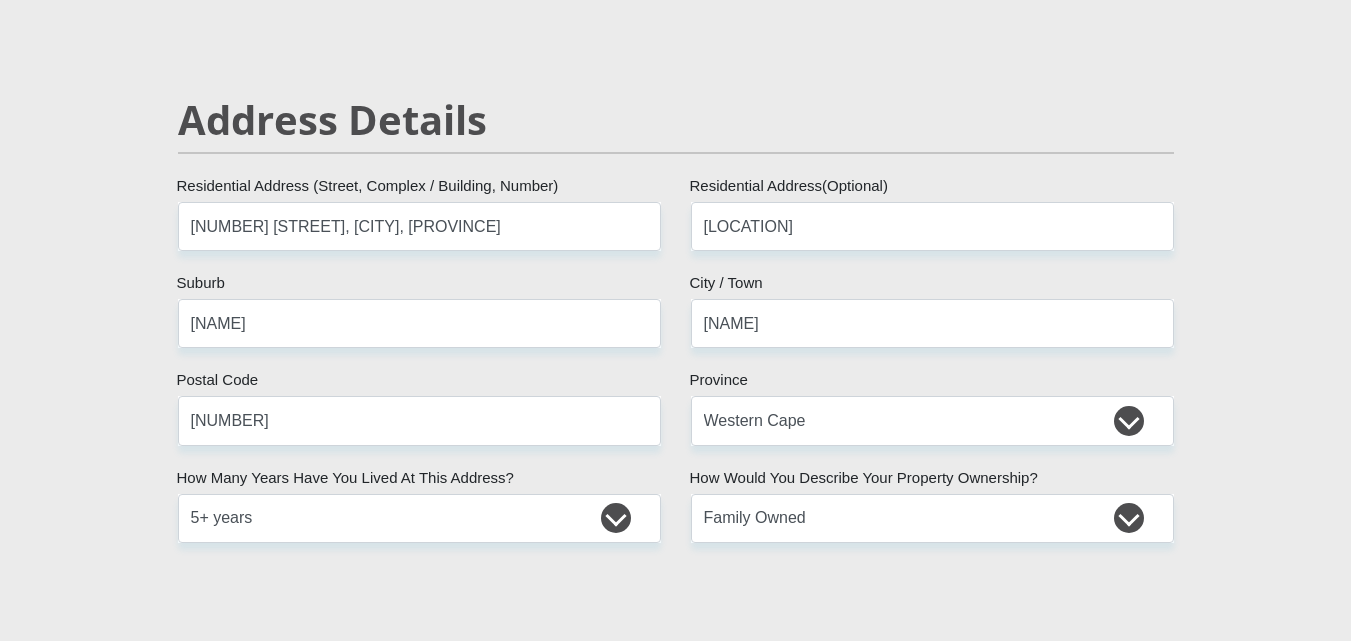 click on "Mr
Ms
Mrs
Dr
Other
Title
Caroline
First Name
Kordom
Surname
8402290113083
South African ID Number
Please input valid ID number
South Africa
Afghanistan
Aland Islands
Albania
Algeria
America Samoa
American Virgin Islands
Andorra
Angola
Anguilla
Antarctica
Antigua and Barbuda
Argentina" at bounding box center [676, 2378] 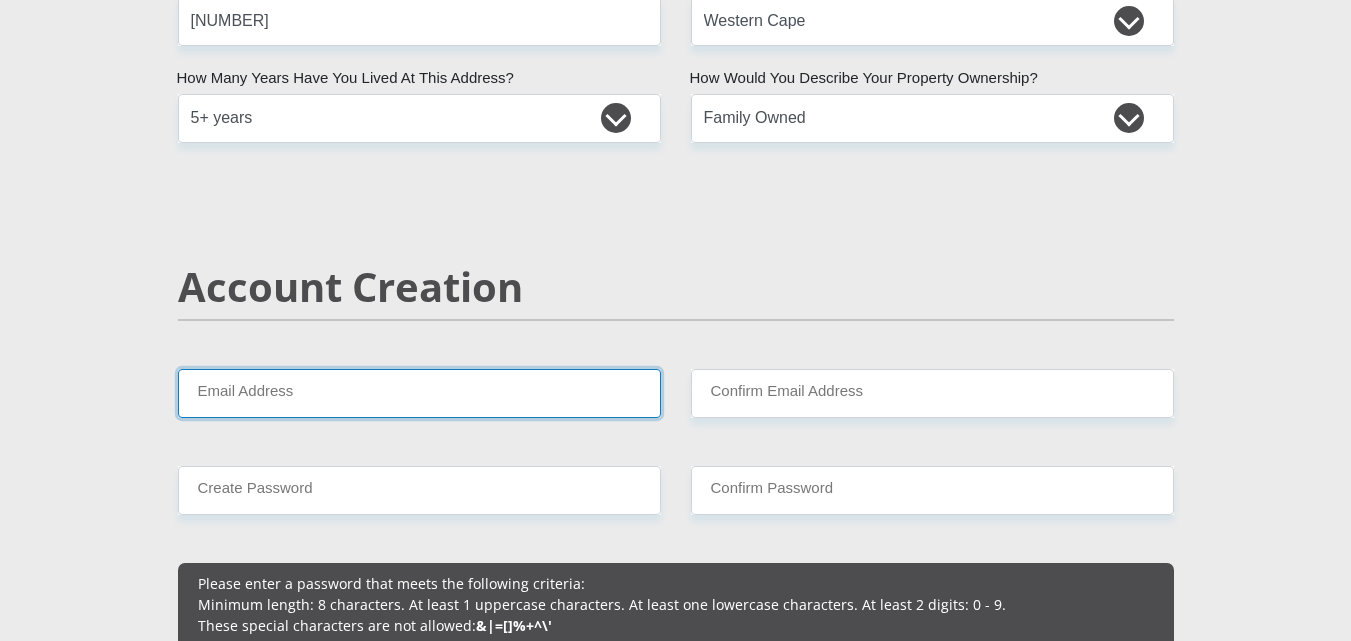 click on "Email Address" at bounding box center (419, 393) 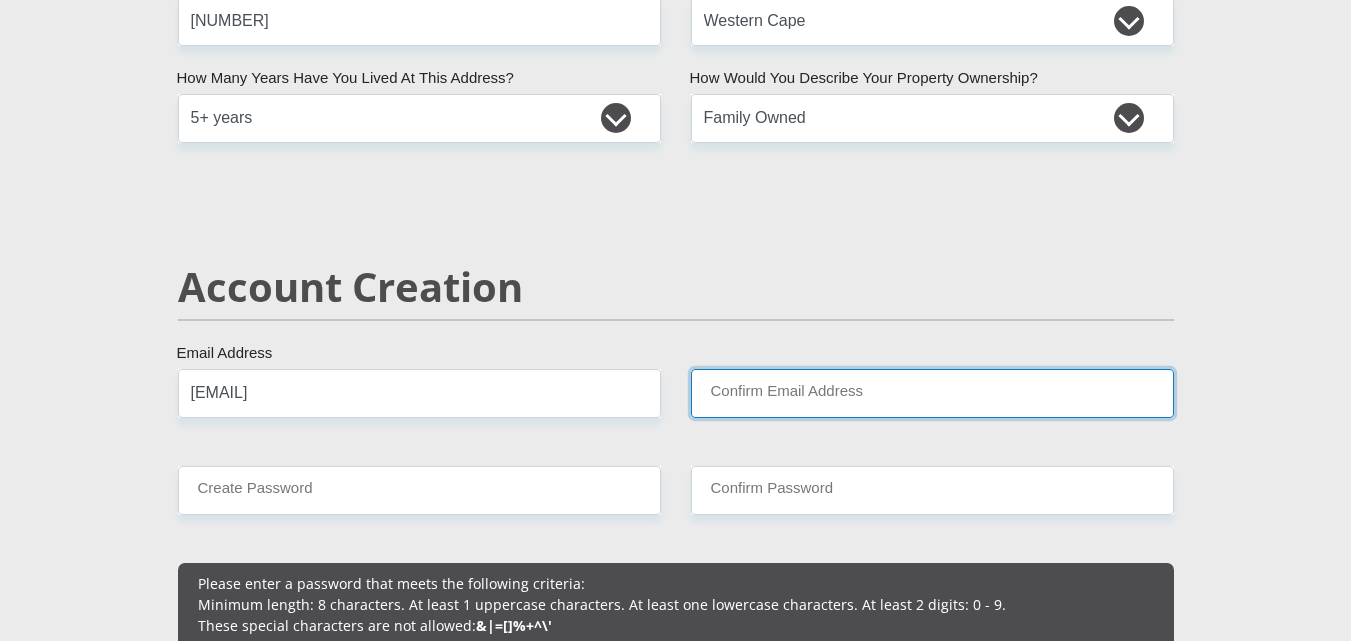 type on "CVKordom@gmail.com" 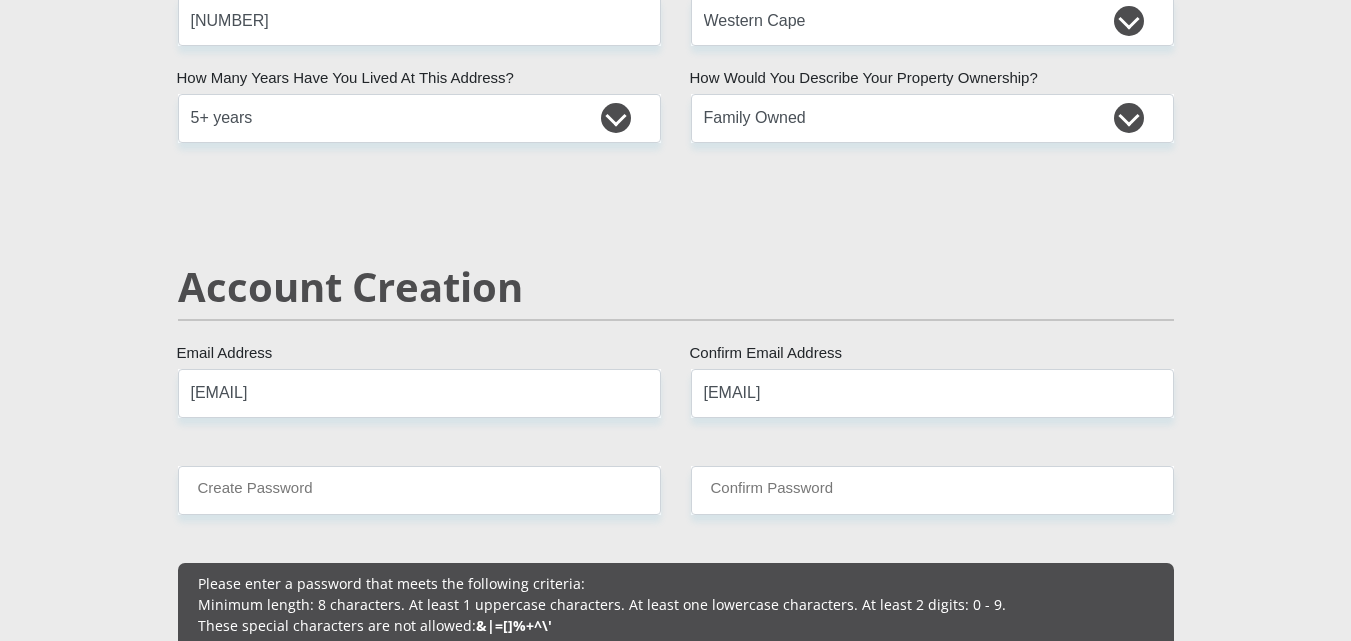 type 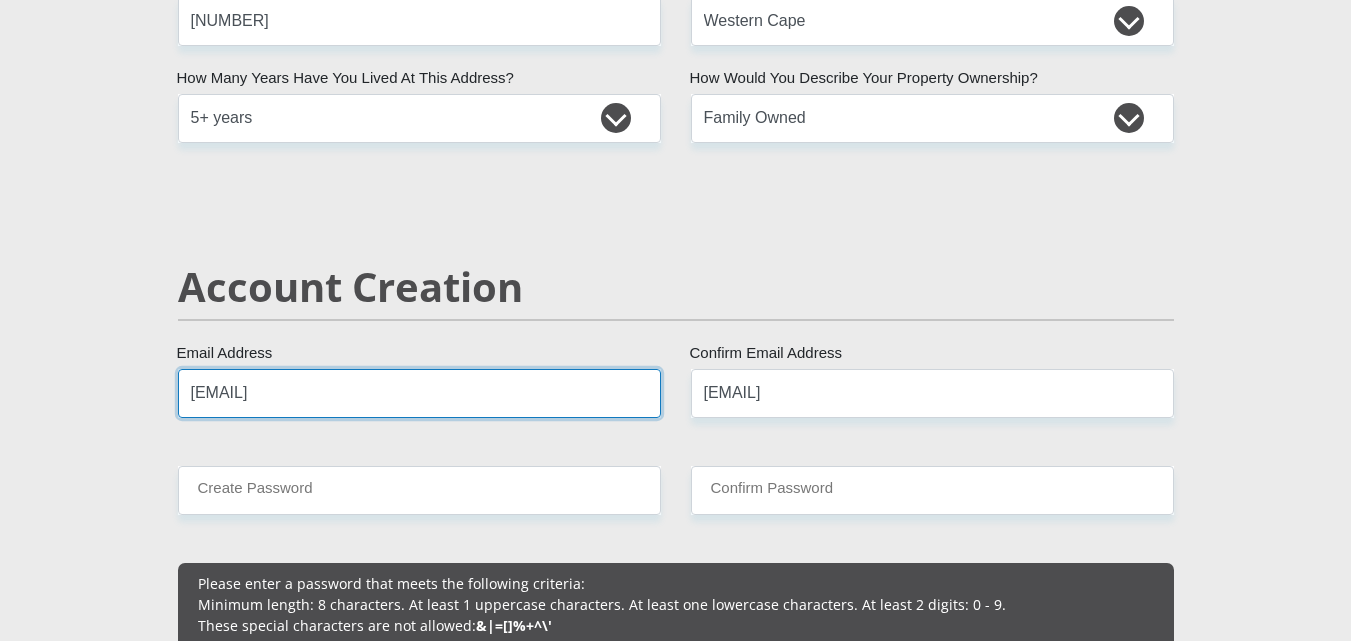 type 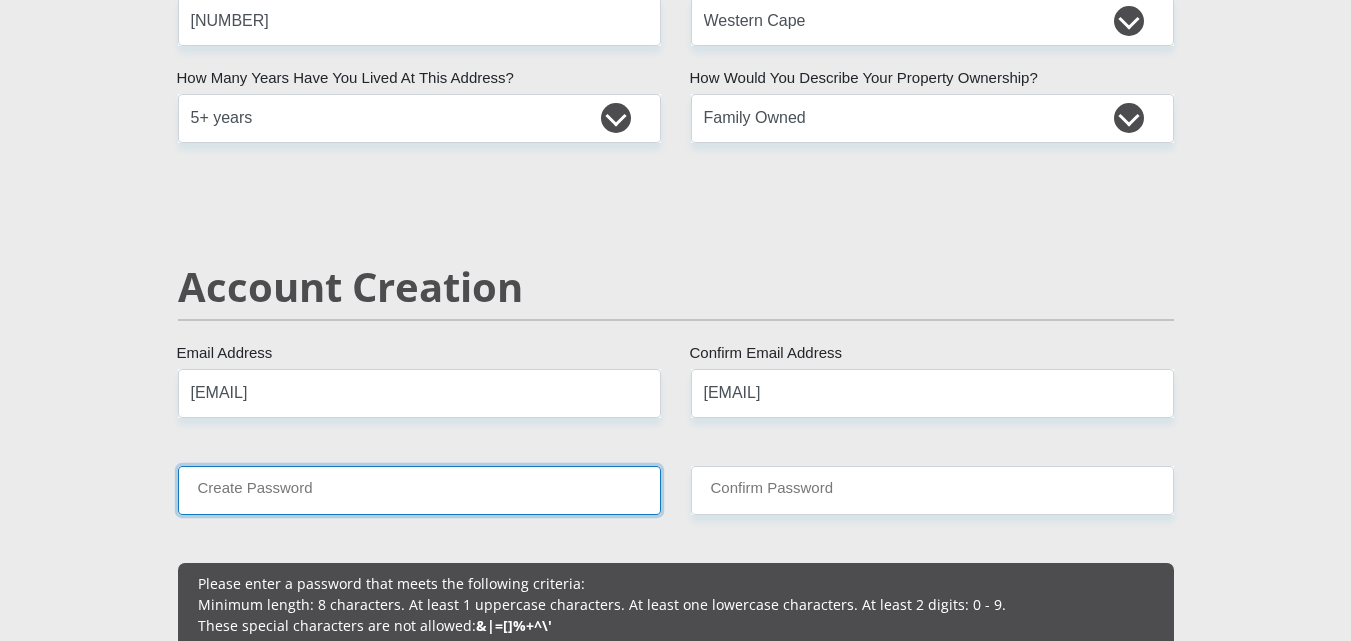 click on "Create Password" at bounding box center [419, 490] 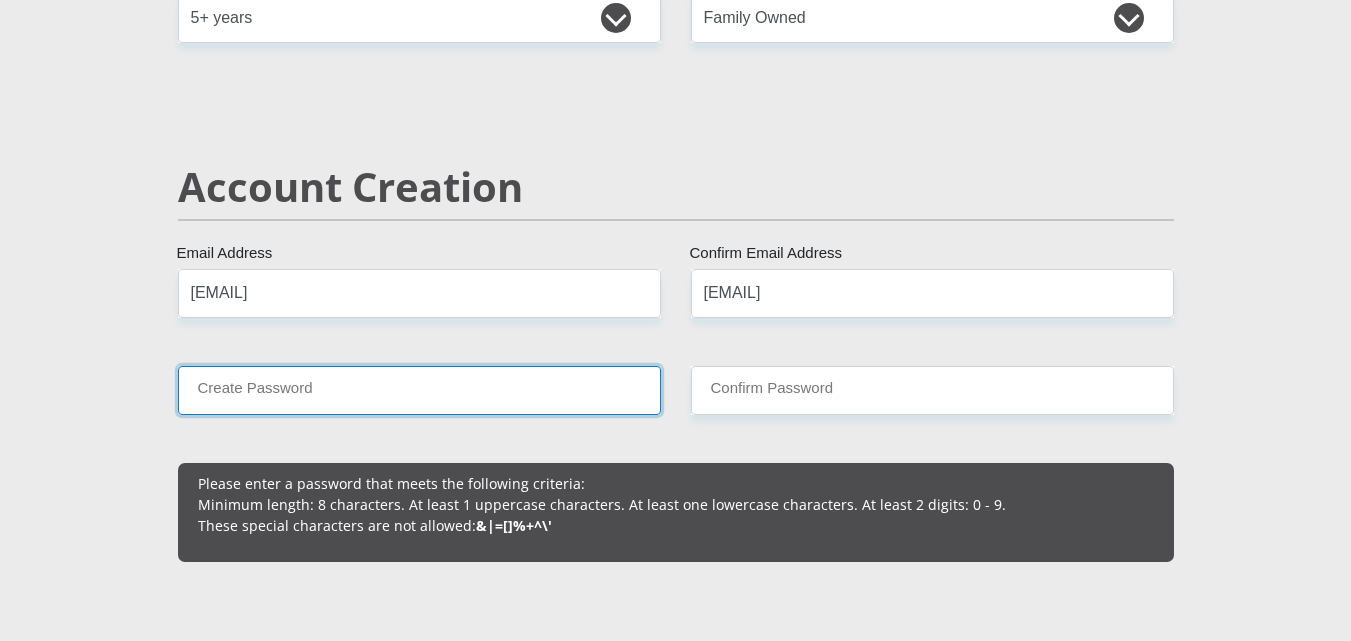 type on "d" 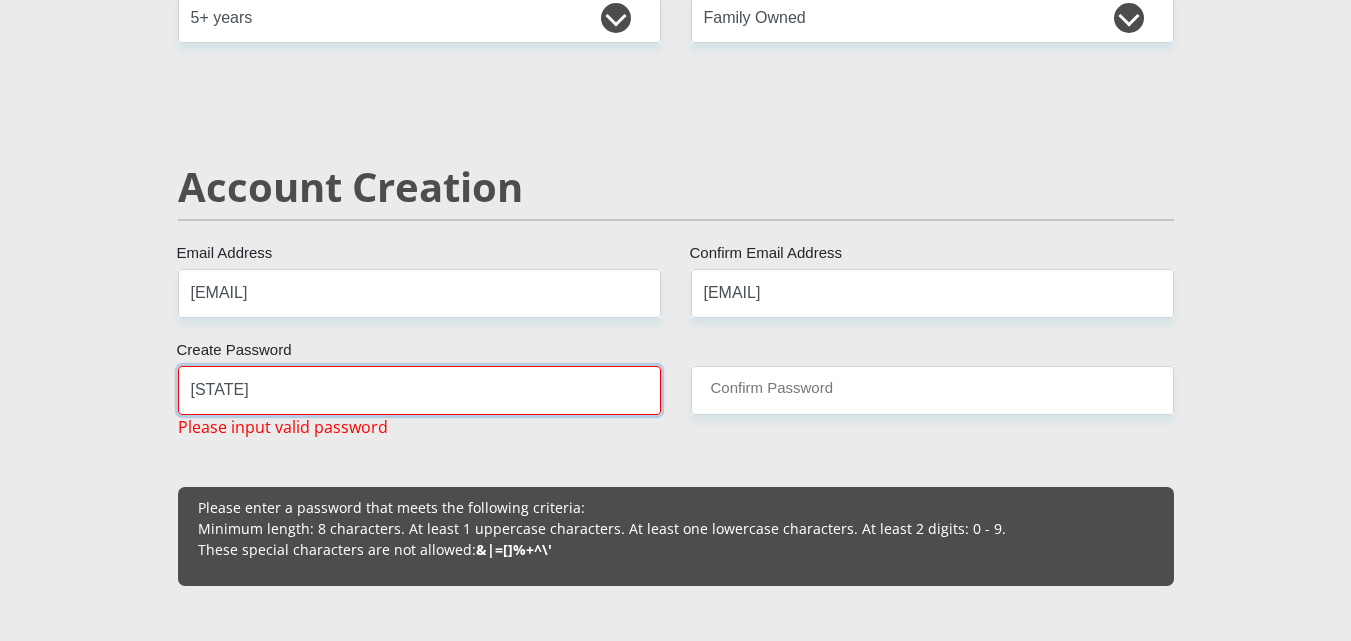 type on "S" 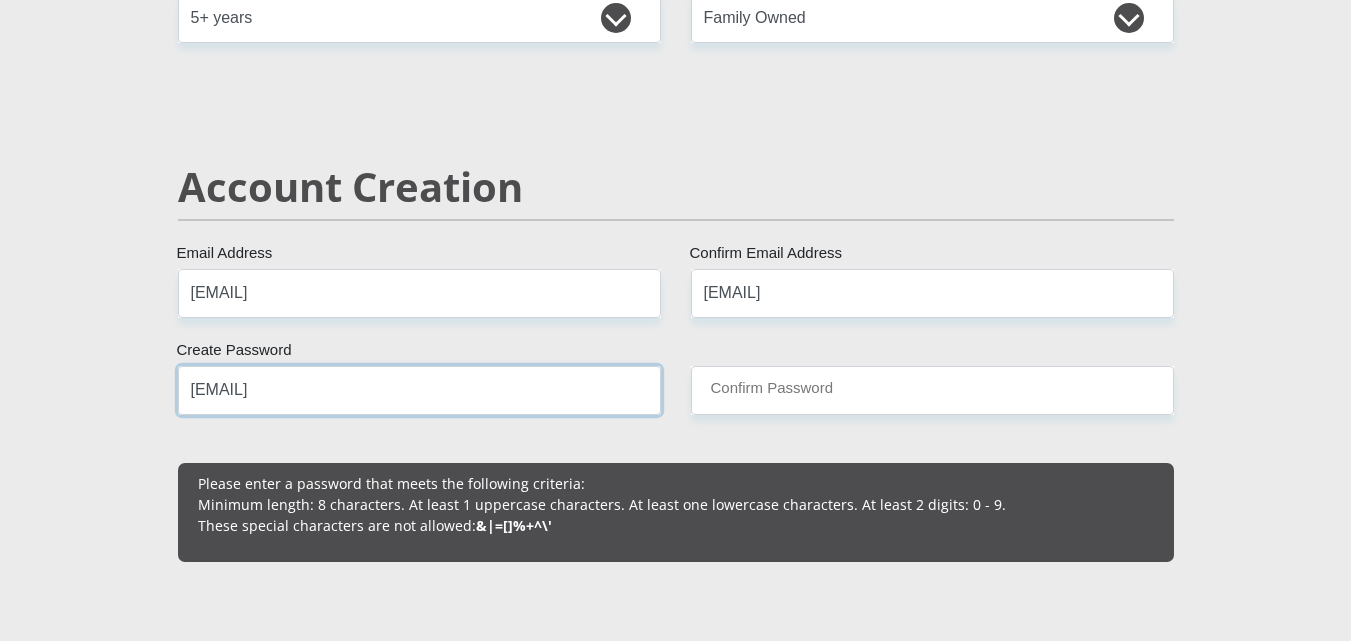 type on "DKordom@06" 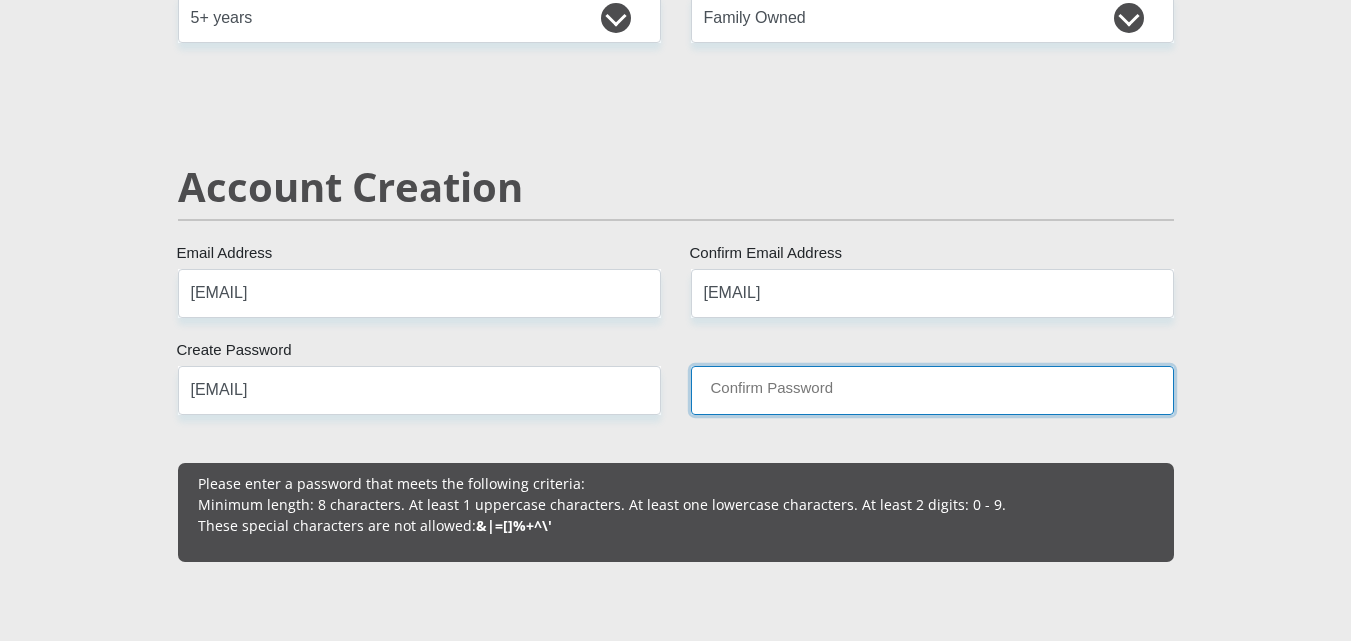 click on "Confirm Password" at bounding box center (932, 390) 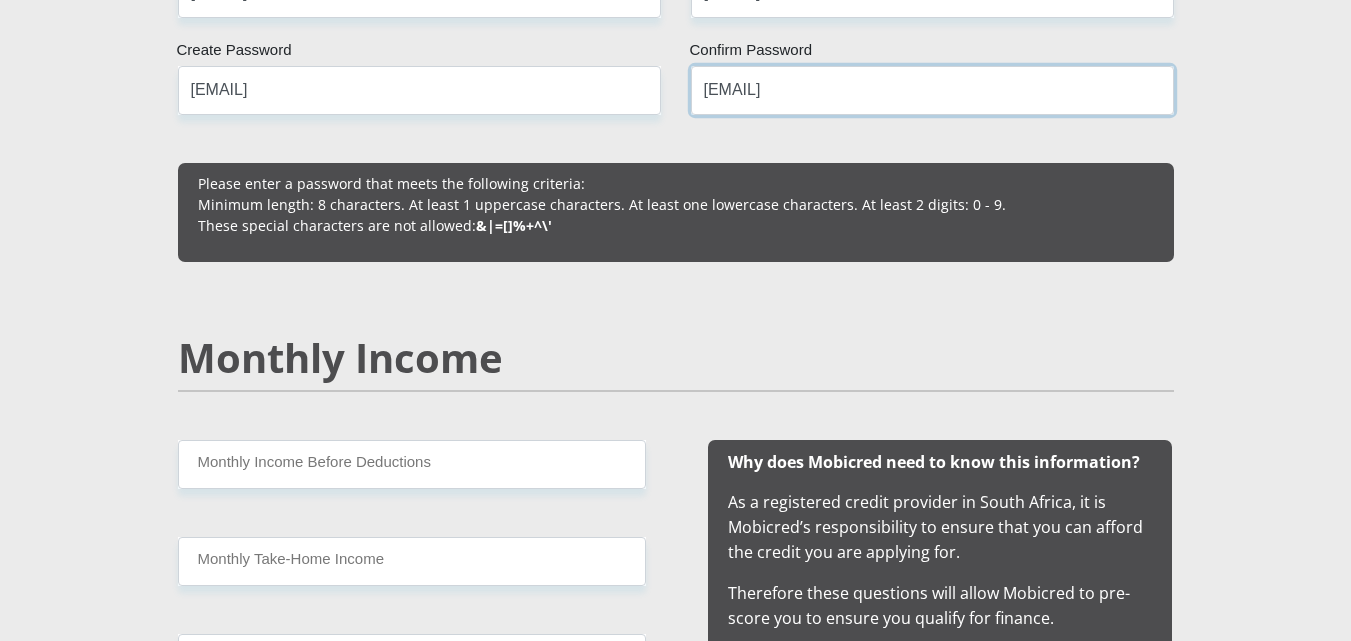 scroll, scrollTop: 1700, scrollLeft: 0, axis: vertical 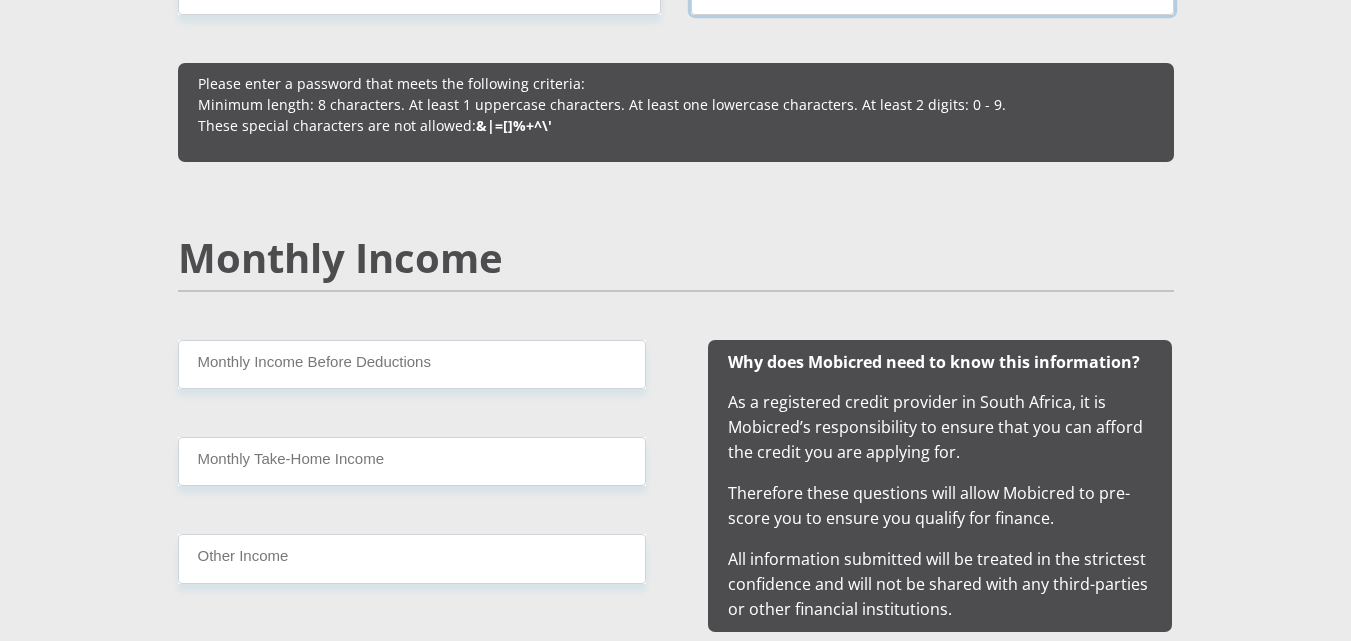 type on "DKordom@06" 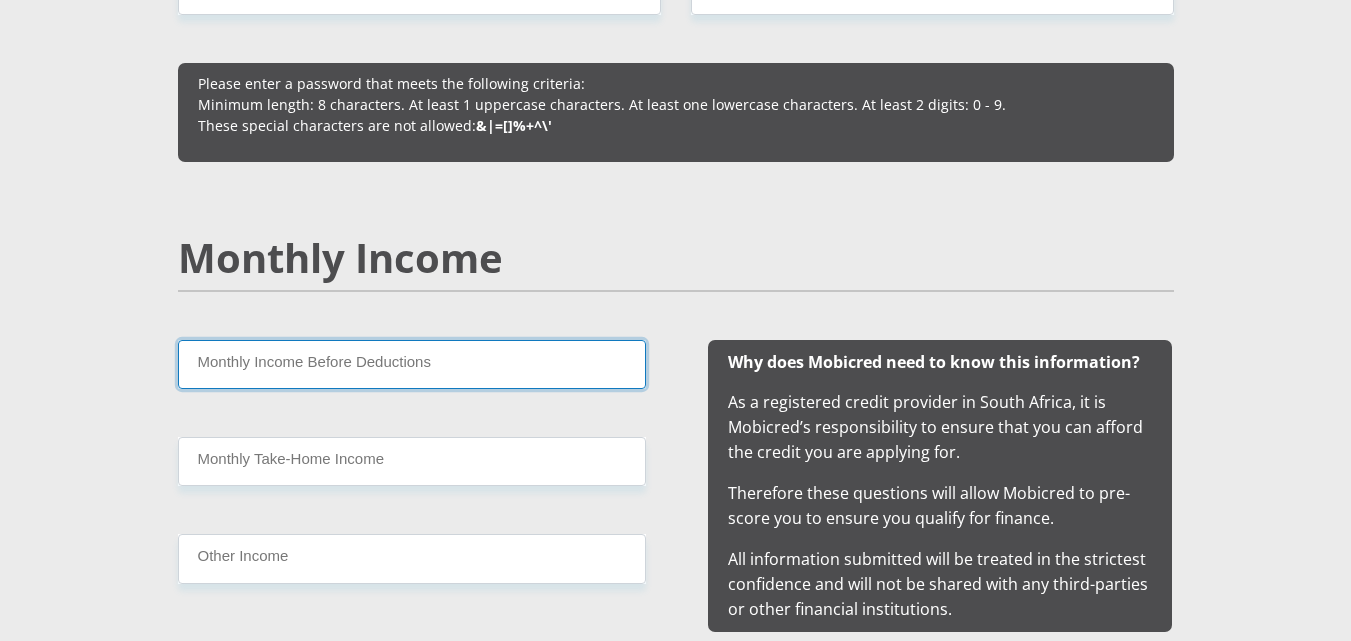 click on "Monthly Income Before Deductions" at bounding box center (412, 364) 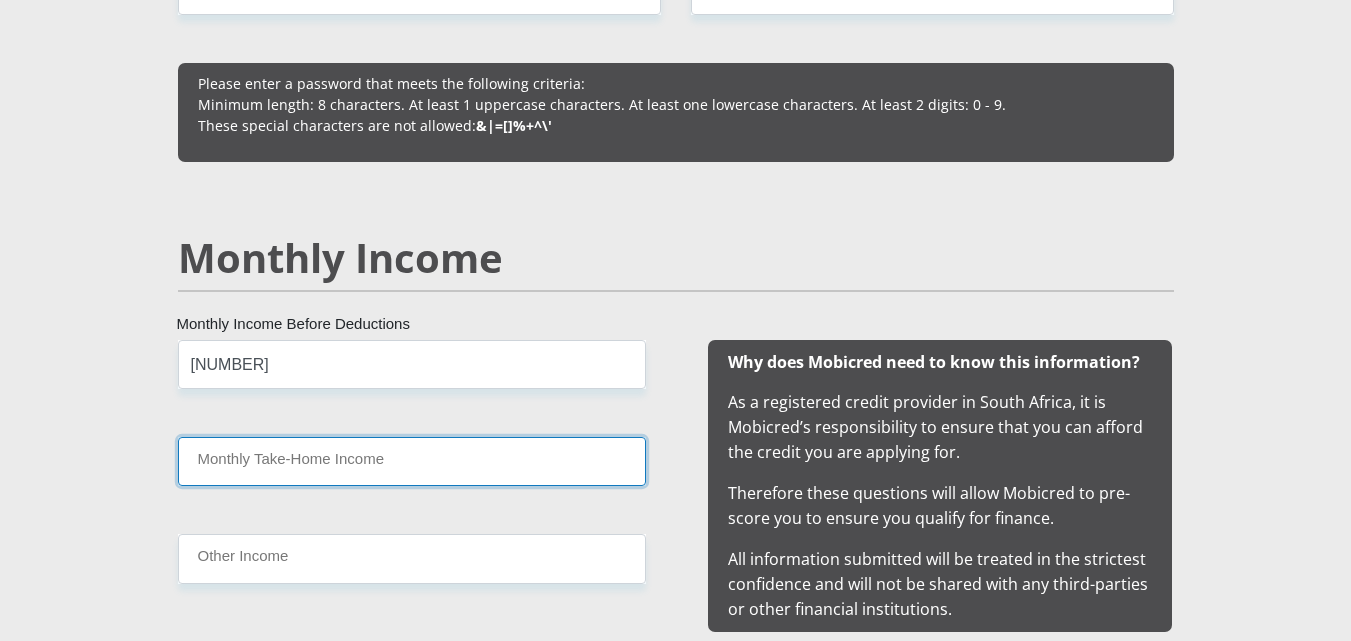 click on "Monthly Take-Home Income" at bounding box center [412, 461] 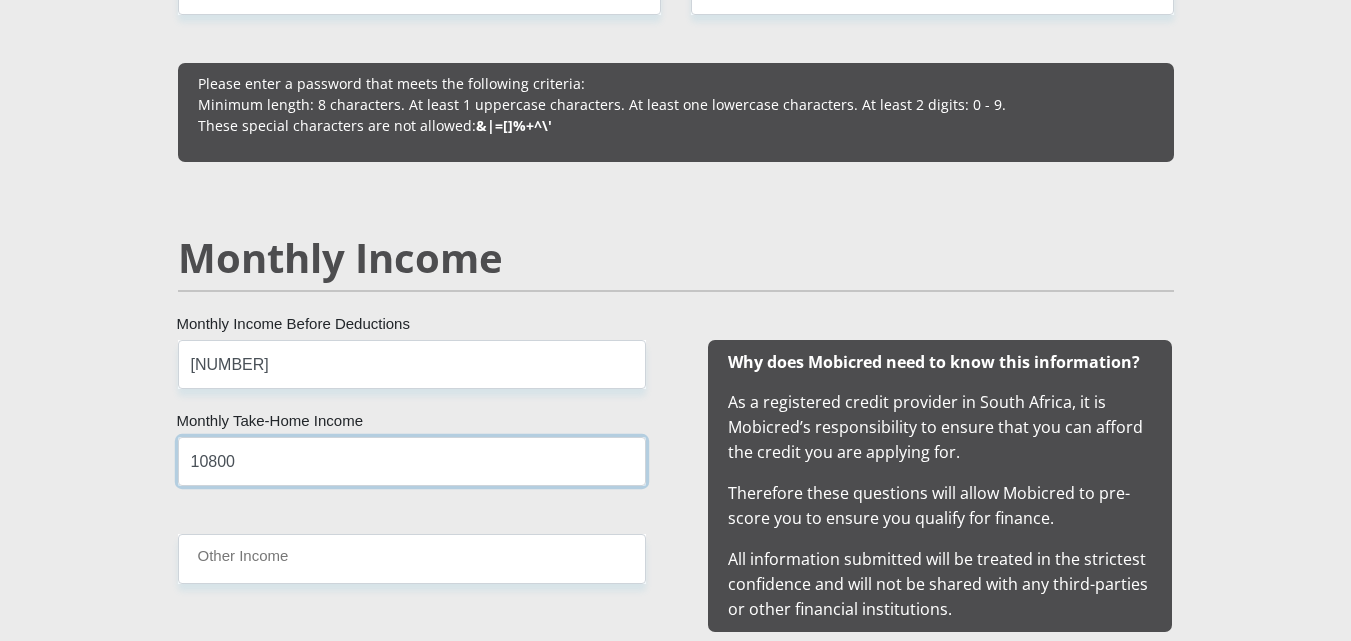 scroll, scrollTop: 2000, scrollLeft: 0, axis: vertical 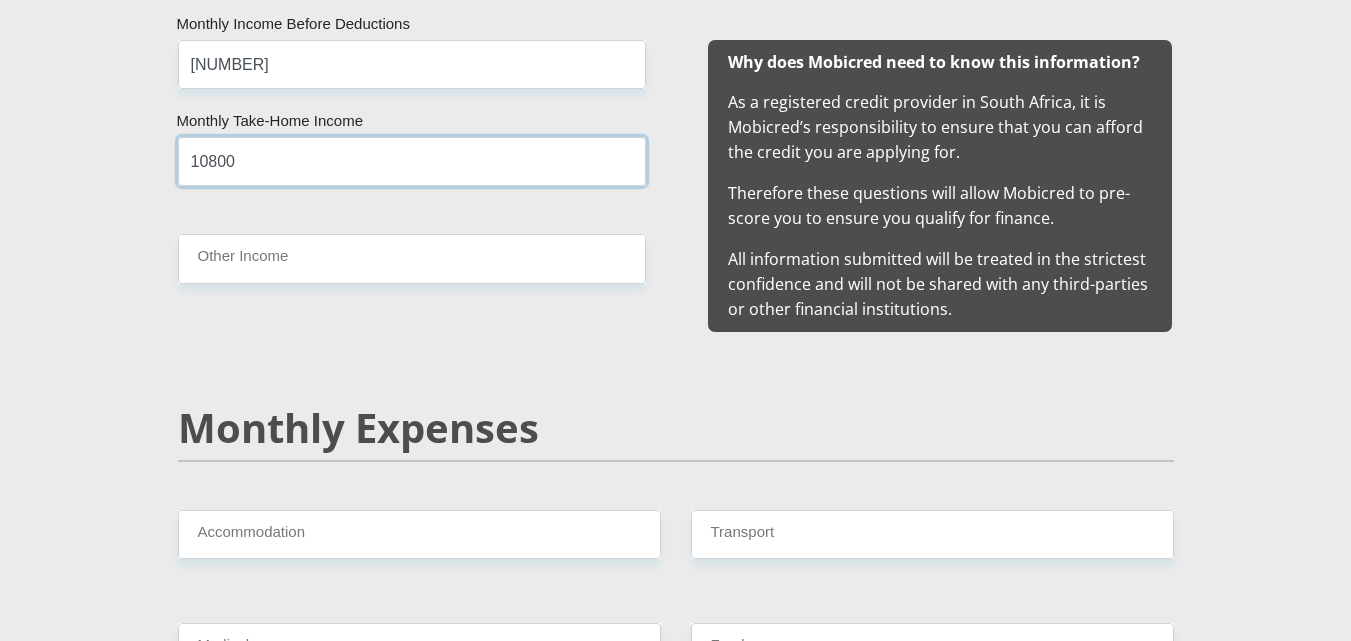 type on "10800" 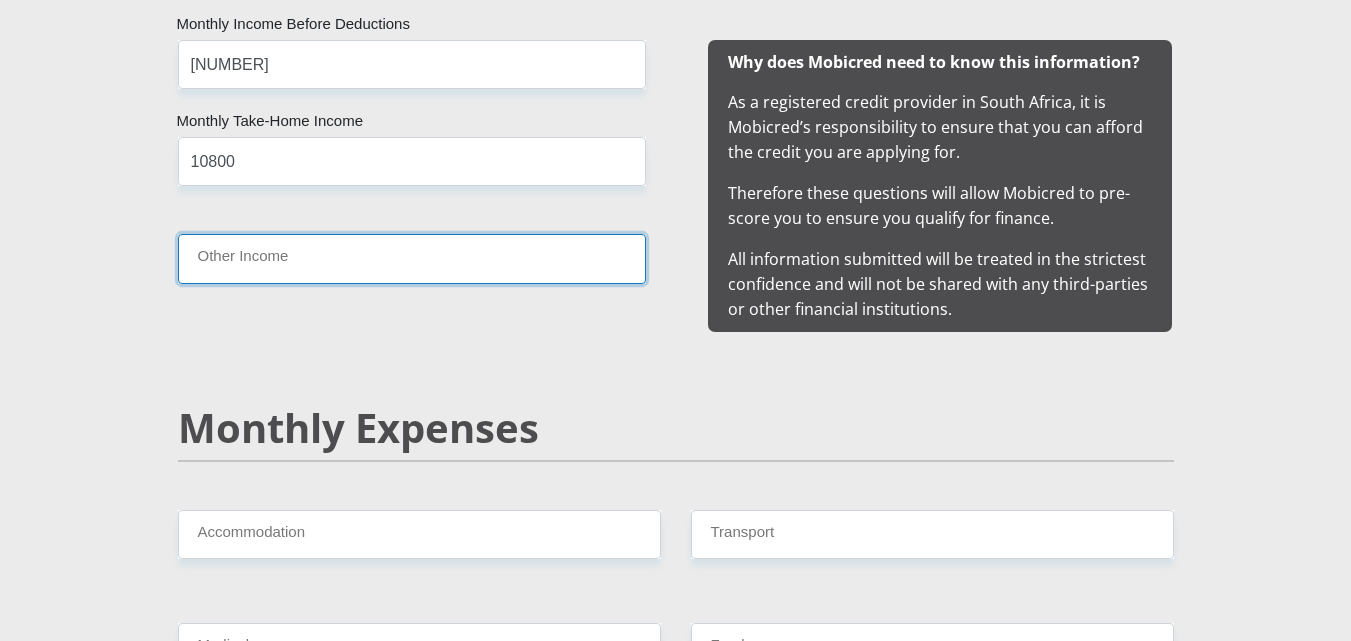 click on "Other Income" at bounding box center [412, 258] 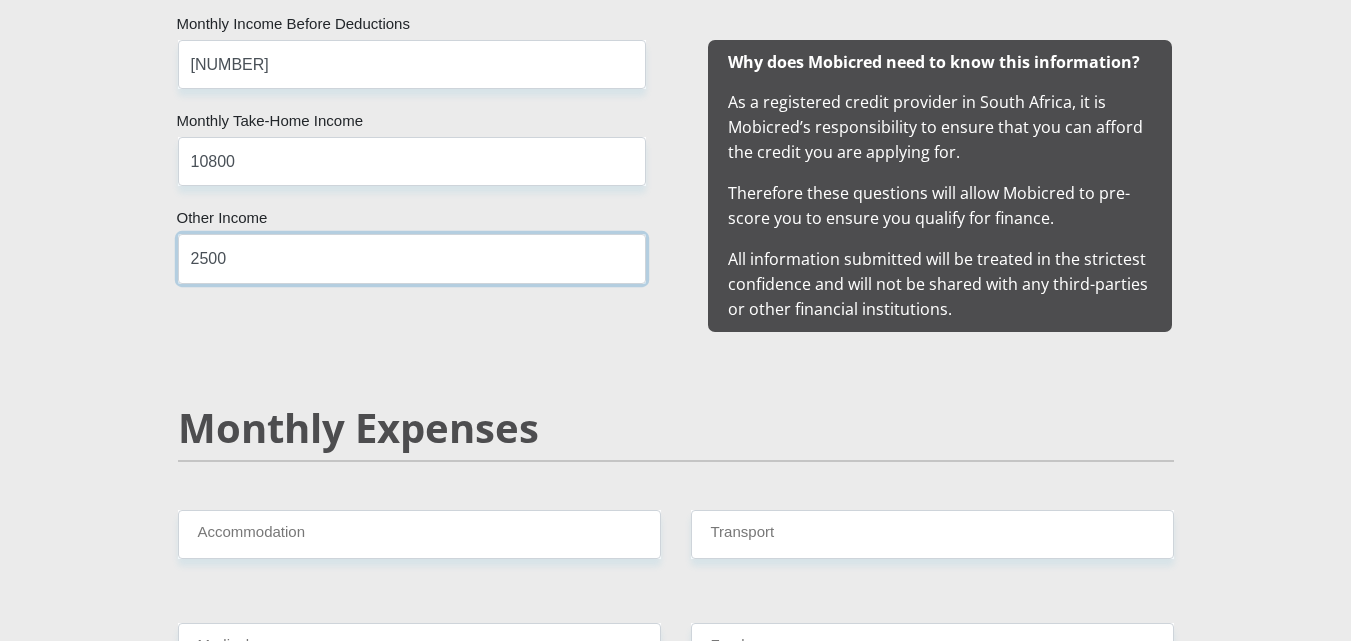 scroll, scrollTop: 2200, scrollLeft: 0, axis: vertical 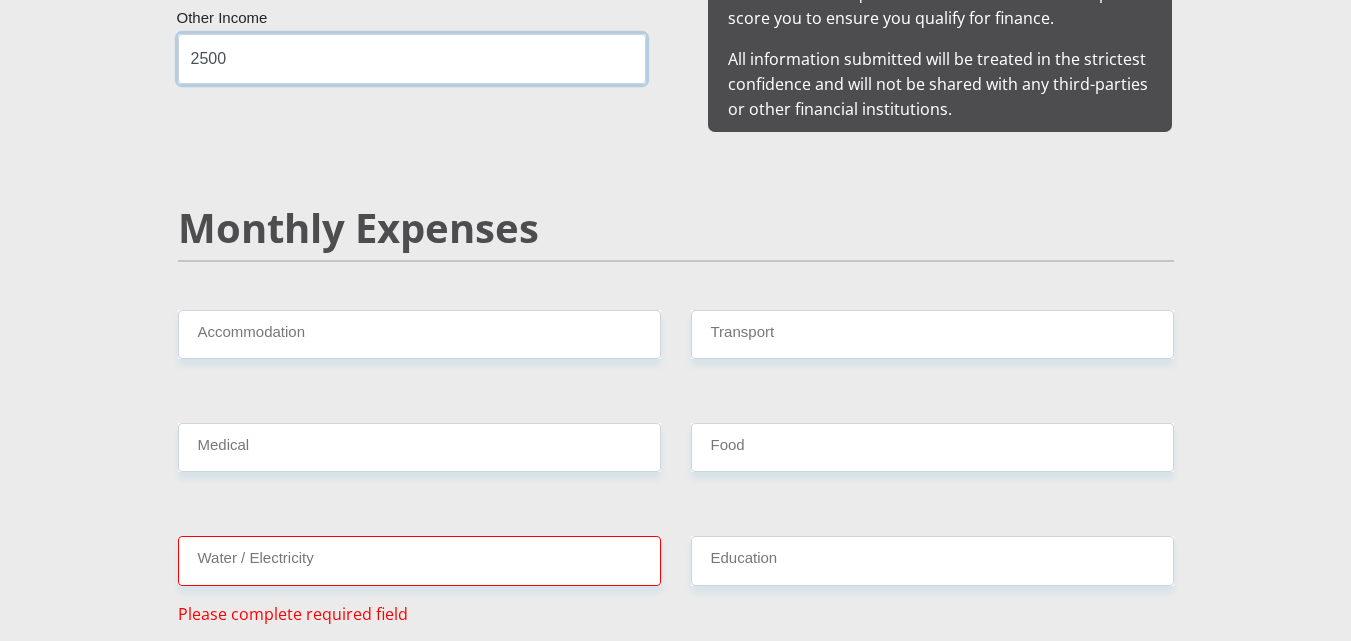 type on "2500" 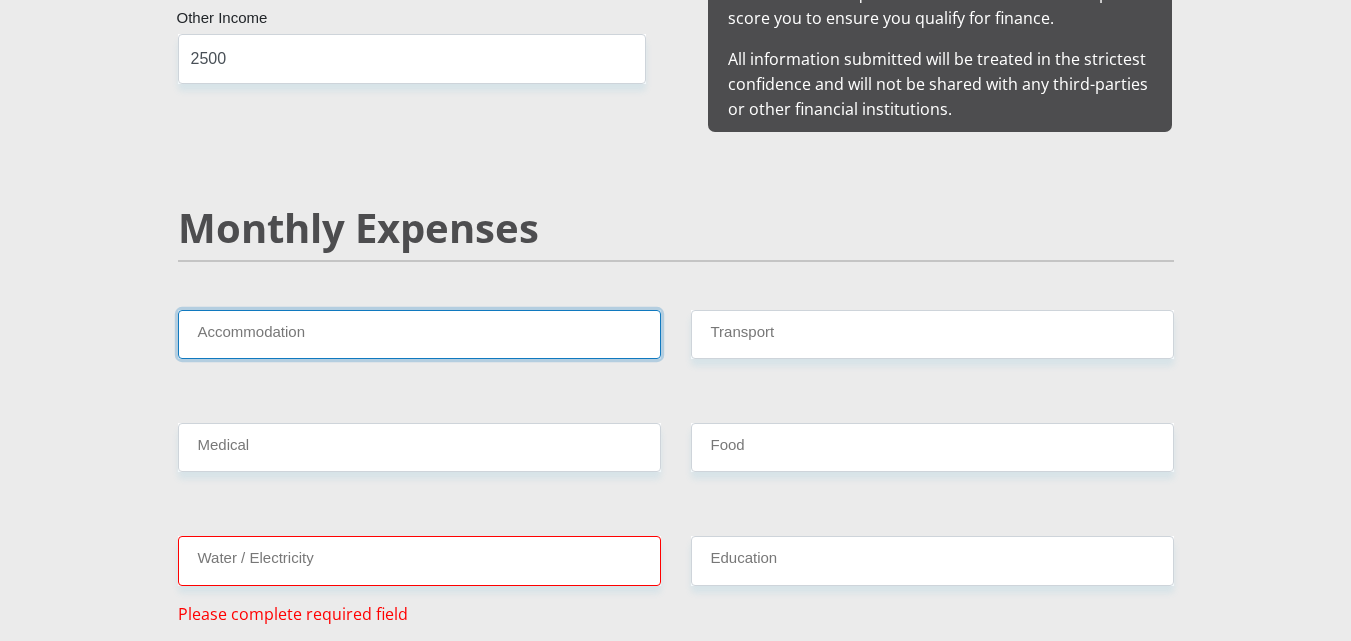 click on "Accommodation" at bounding box center [419, 334] 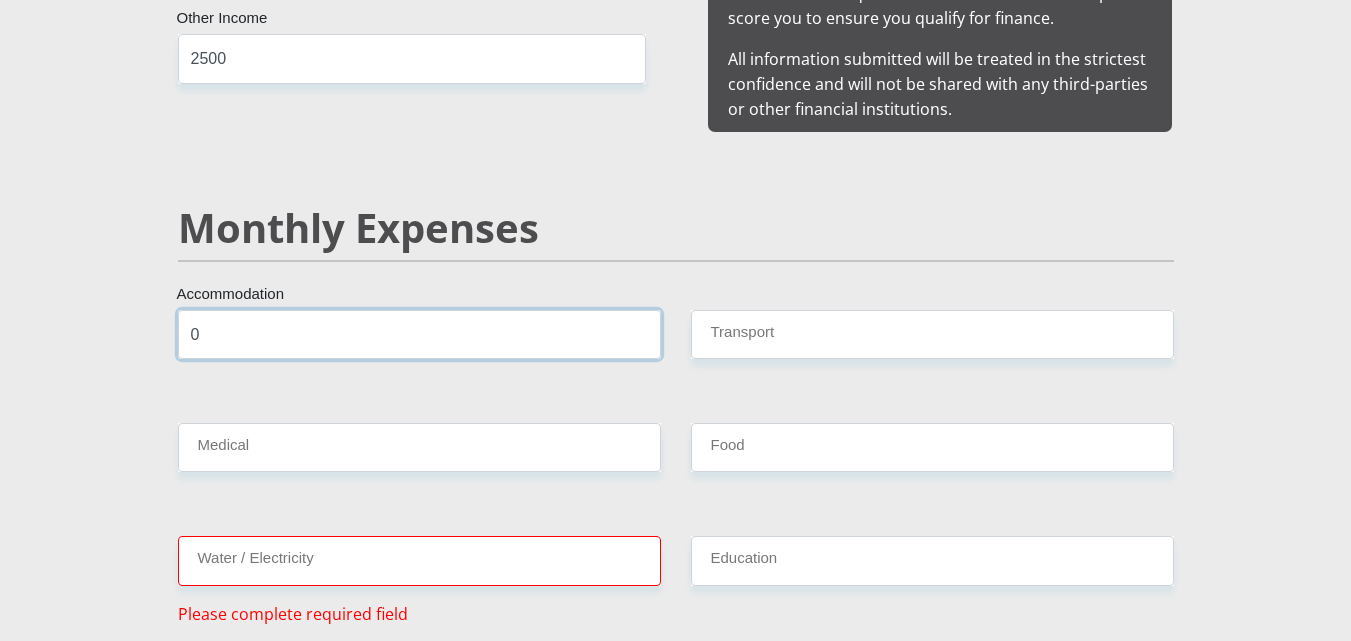 type on "0" 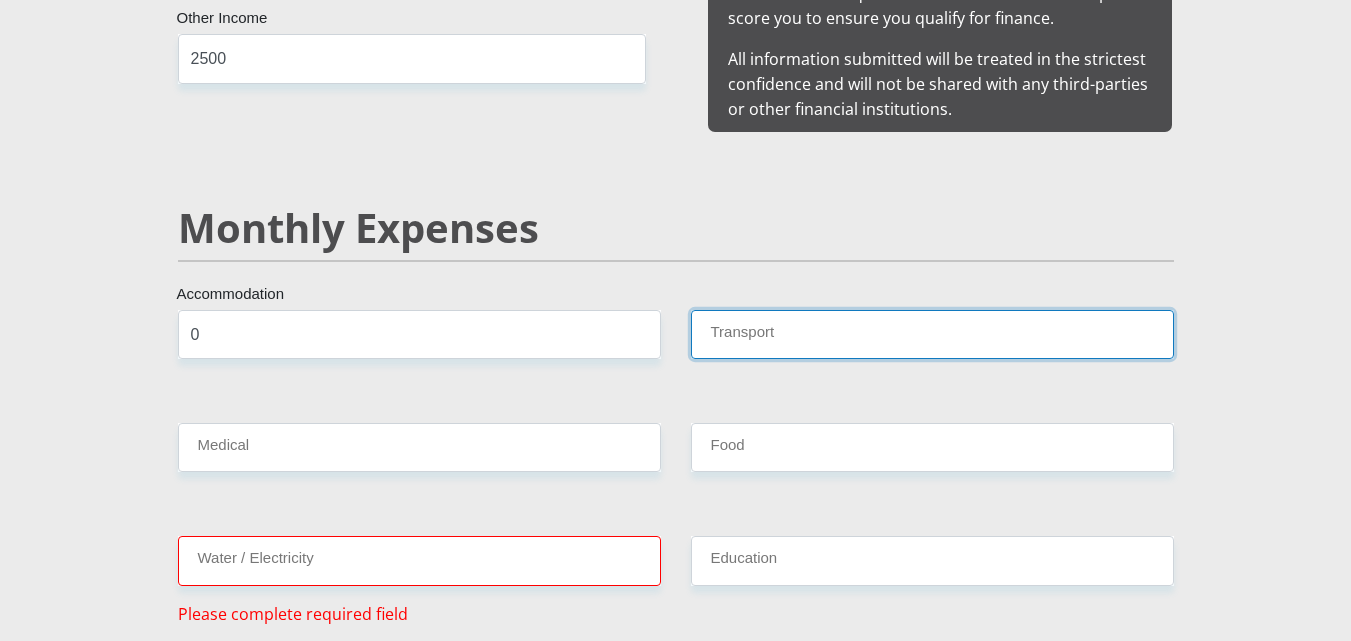 click on "Transport" at bounding box center (932, 334) 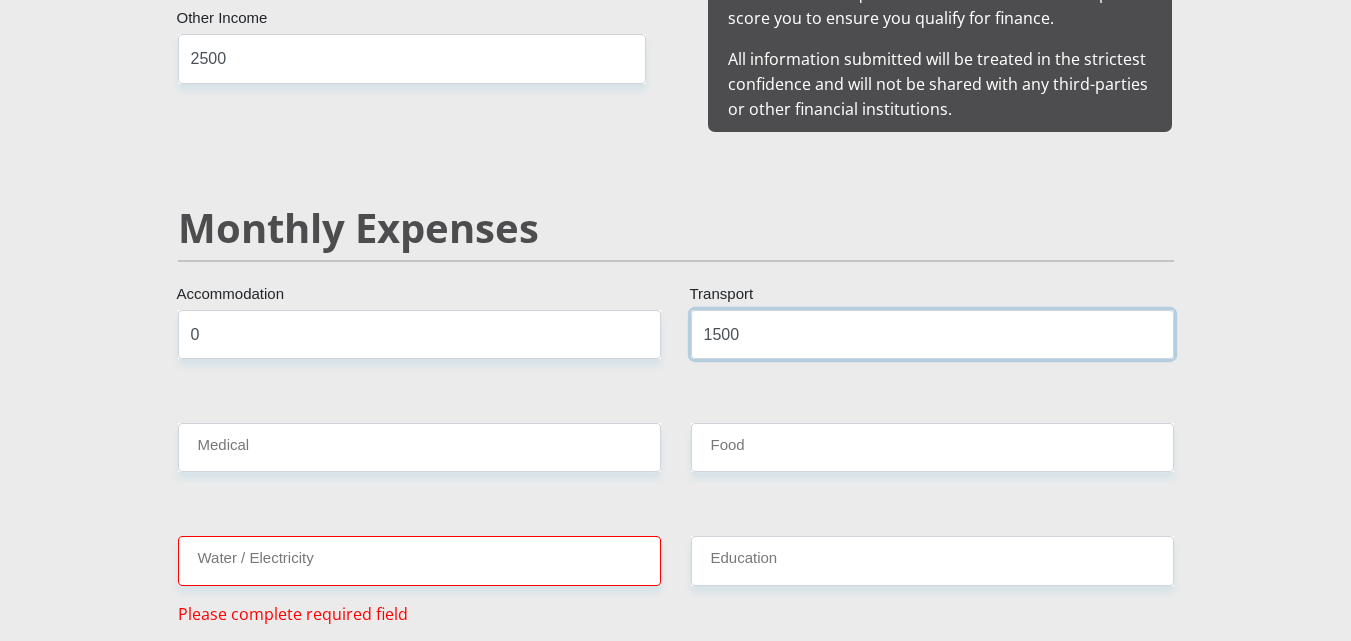 type on "1500" 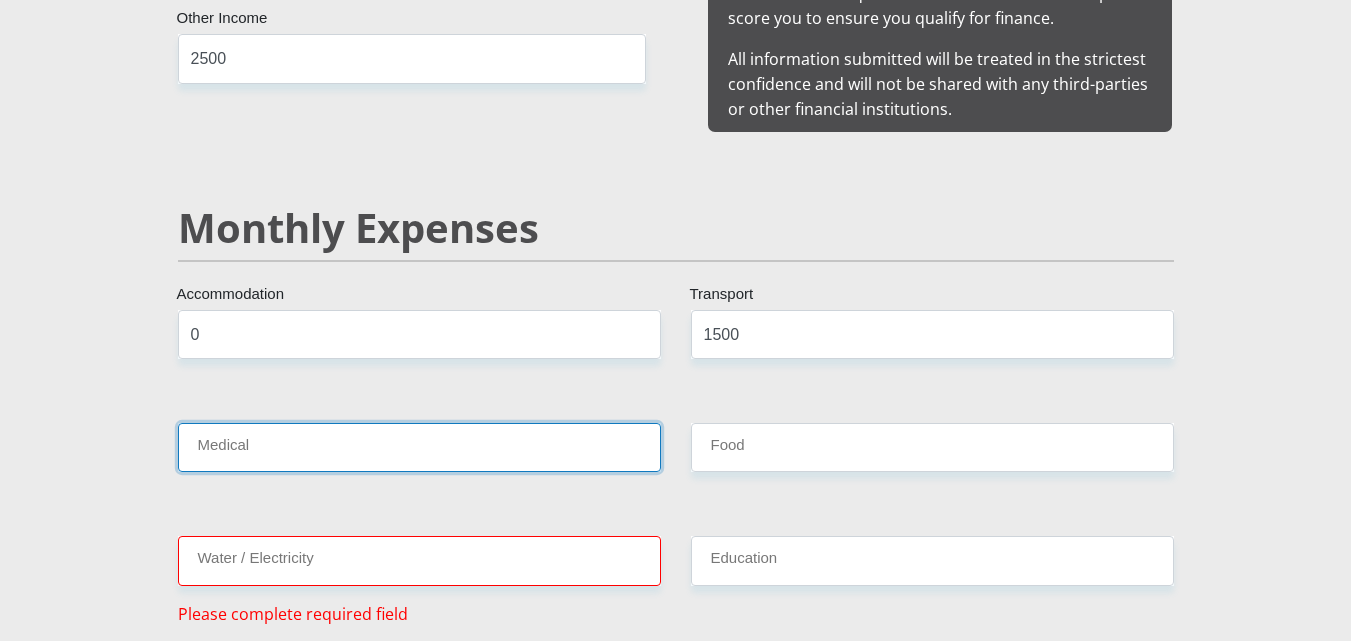 click on "Medical" at bounding box center [419, 447] 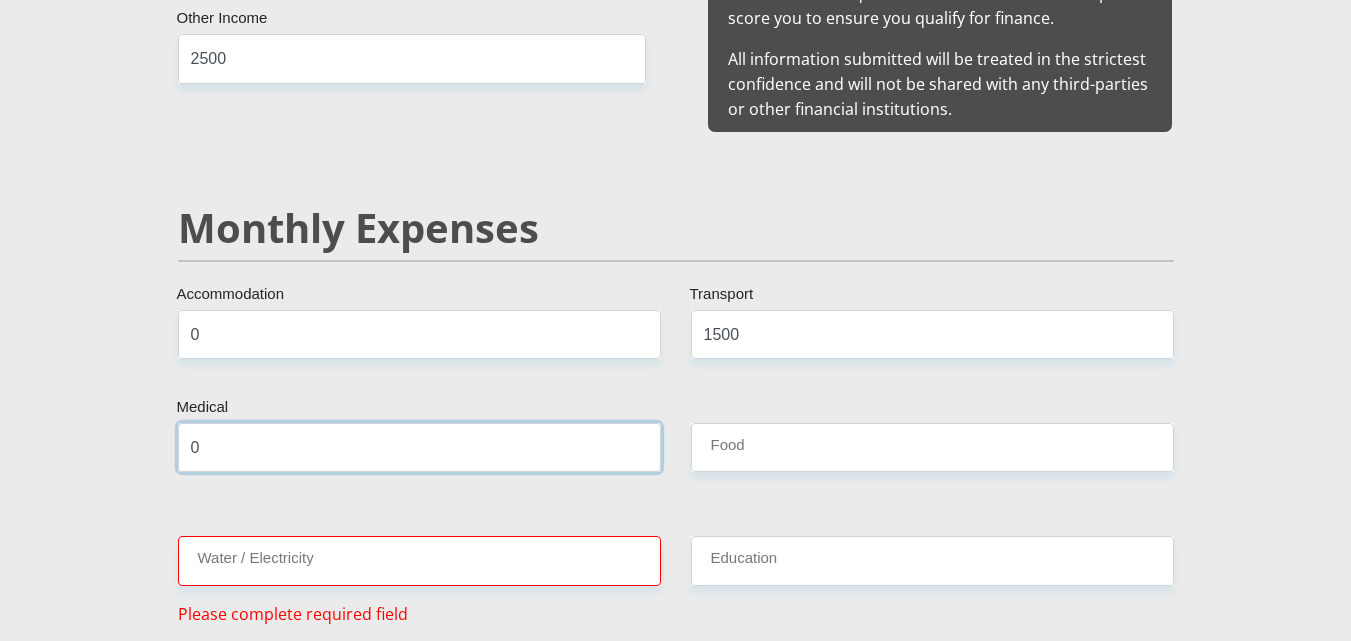 type on "0" 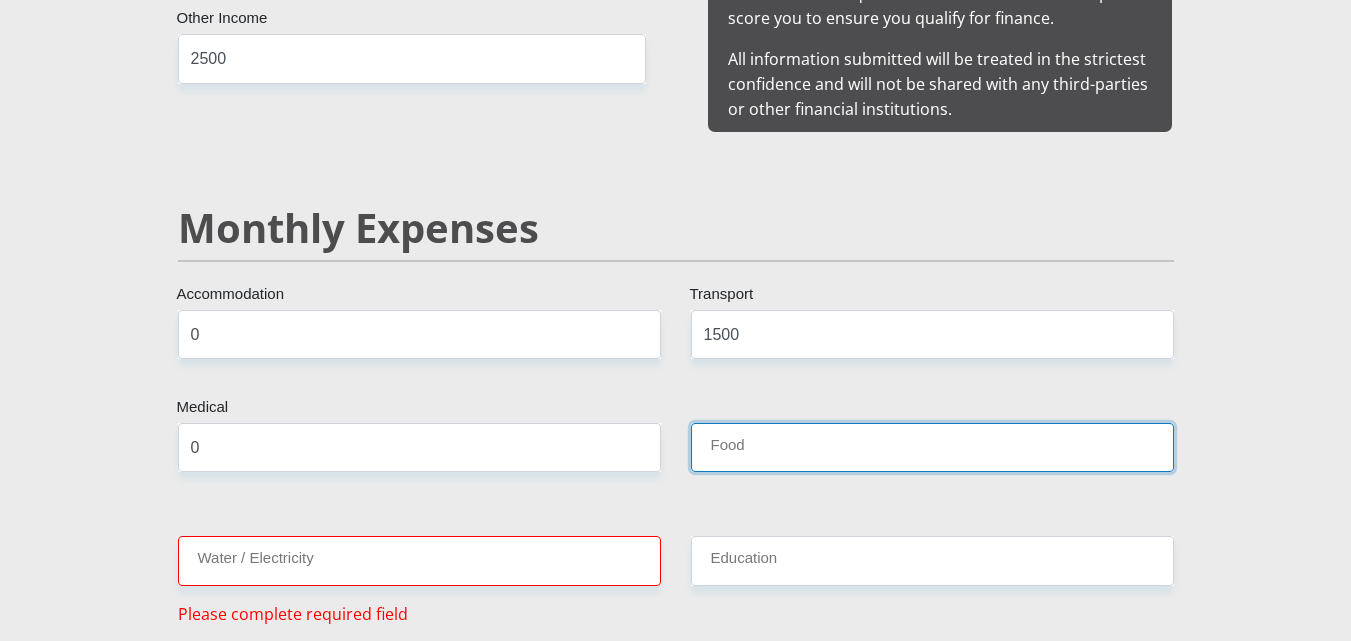 click on "Food" at bounding box center (932, 447) 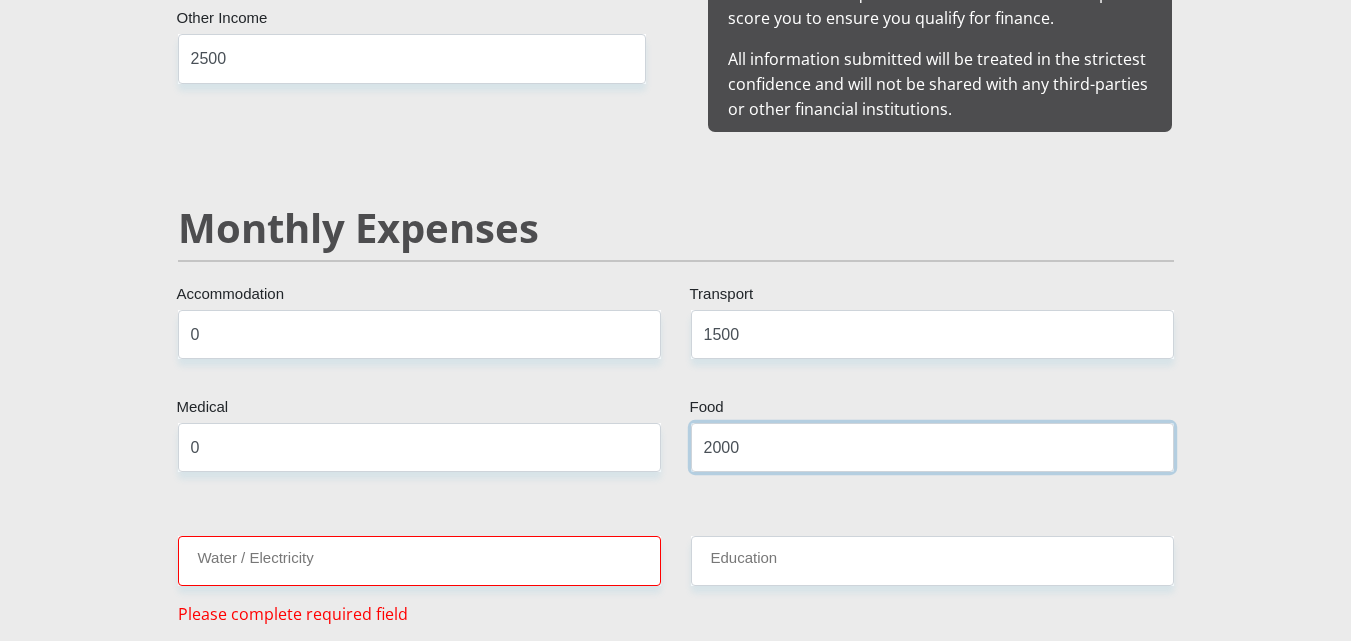 scroll, scrollTop: 2300, scrollLeft: 0, axis: vertical 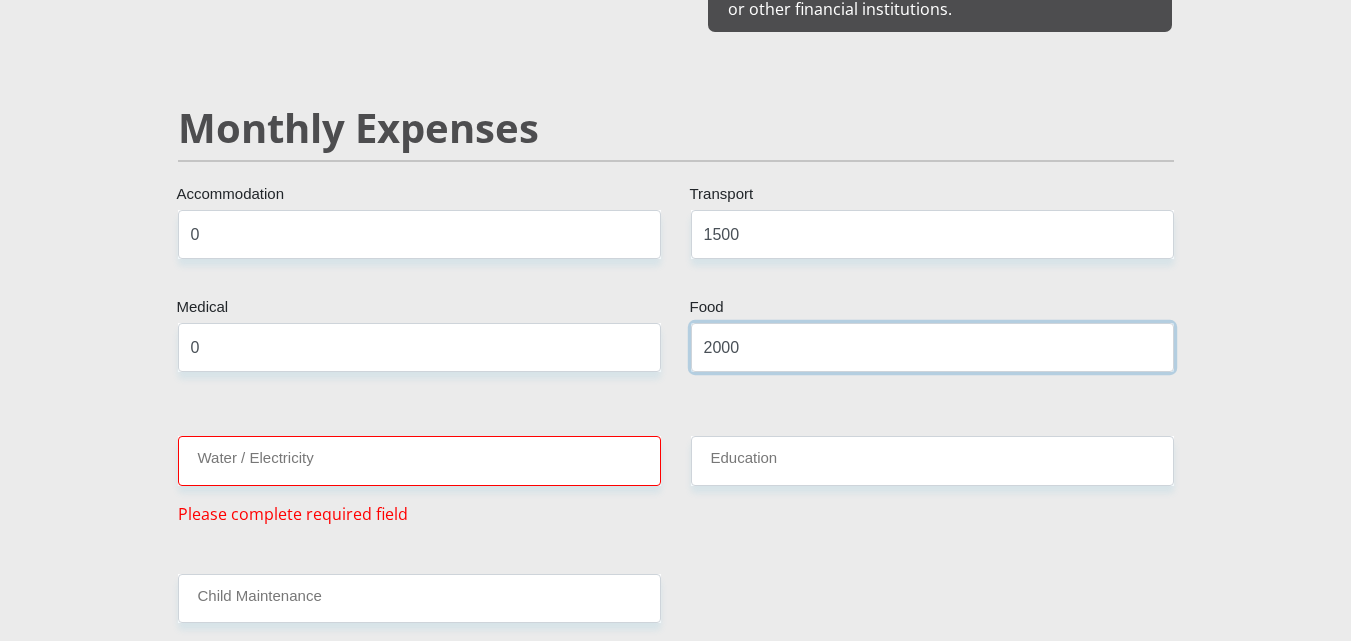 type on "2000" 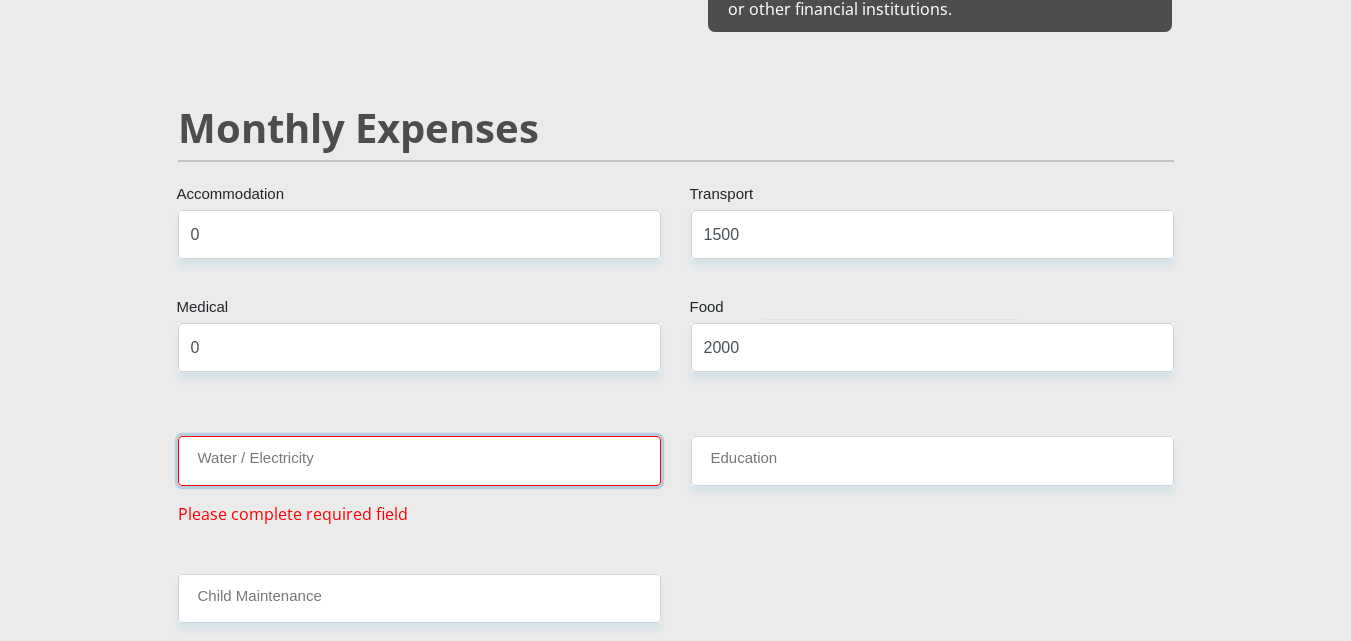 click on "Water / Electricity" at bounding box center [419, 460] 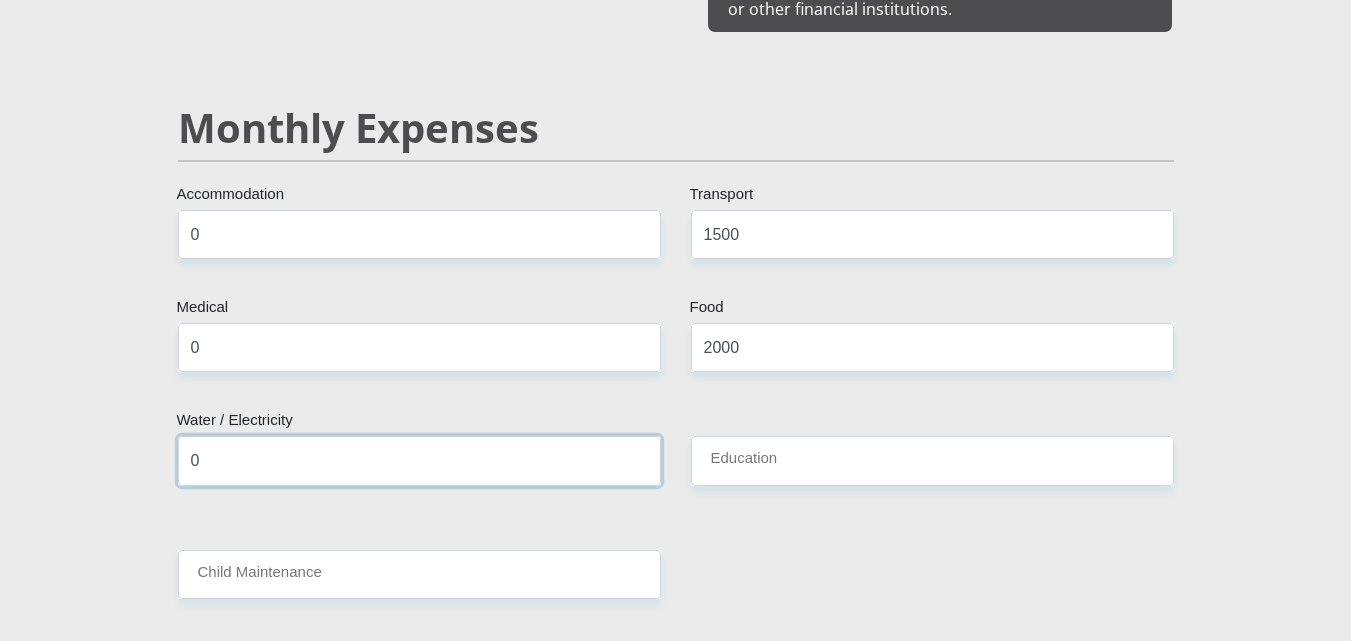 type on "0" 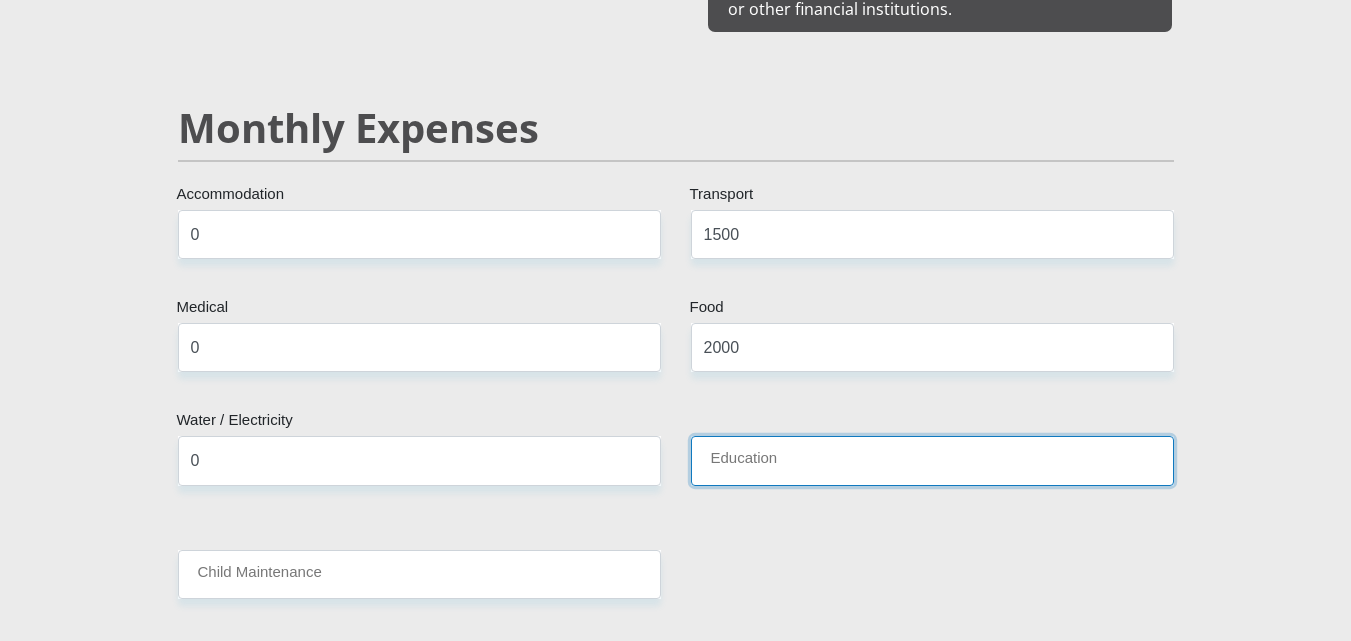 click on "Education" at bounding box center (932, 460) 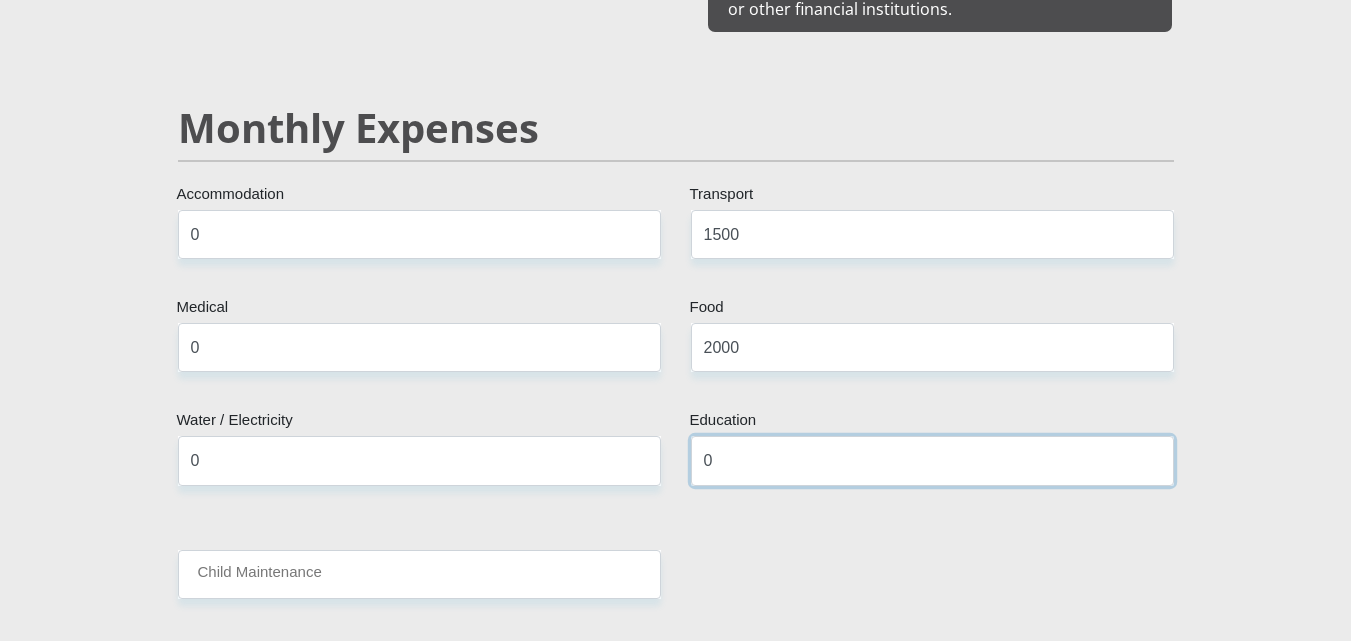scroll, scrollTop: 2500, scrollLeft: 0, axis: vertical 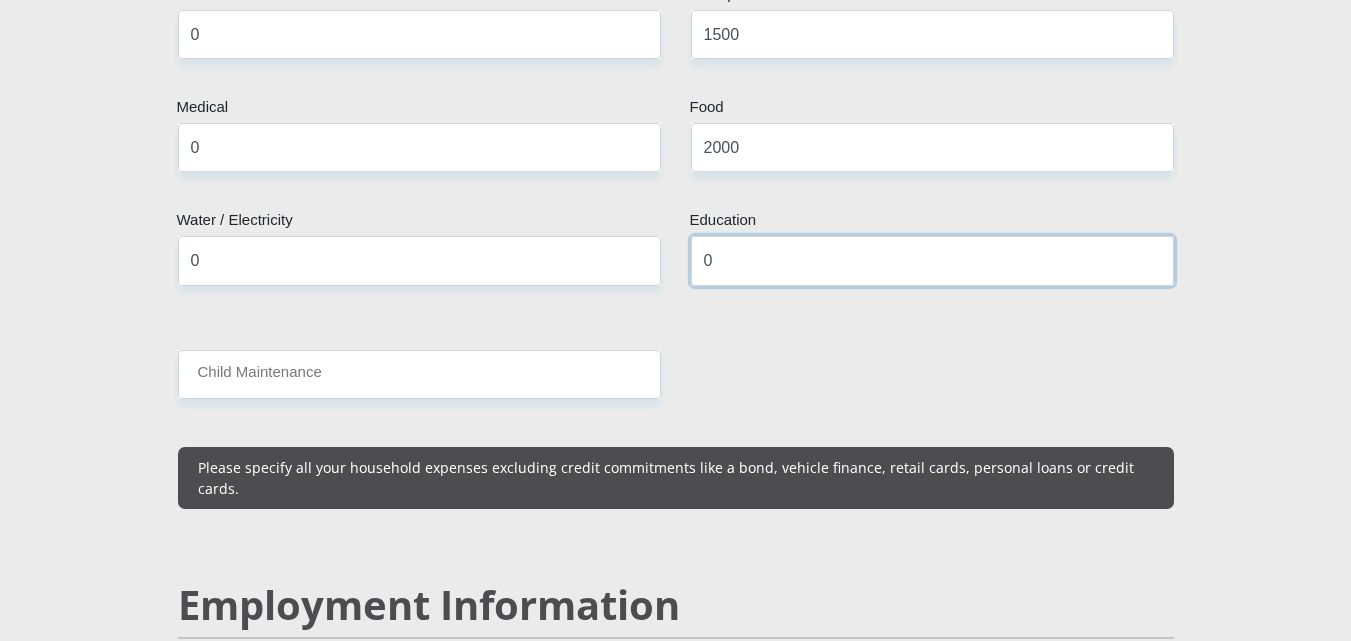 type on "0" 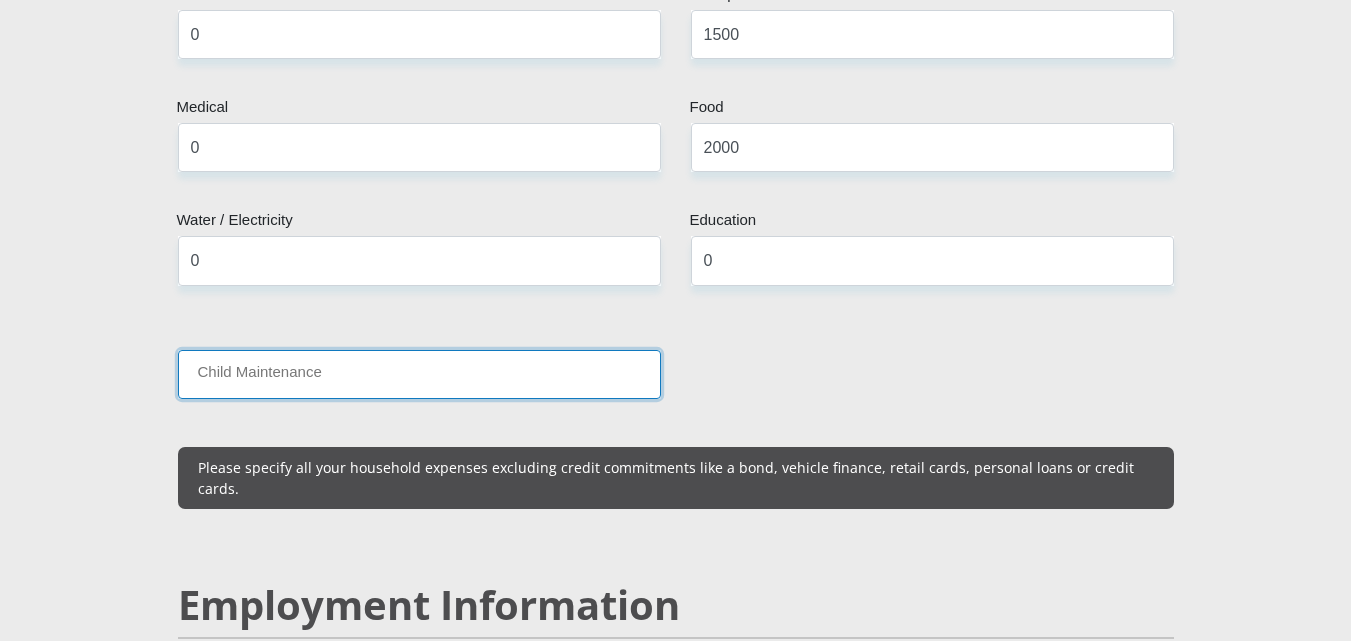 click on "Child Maintenance" at bounding box center (419, 374) 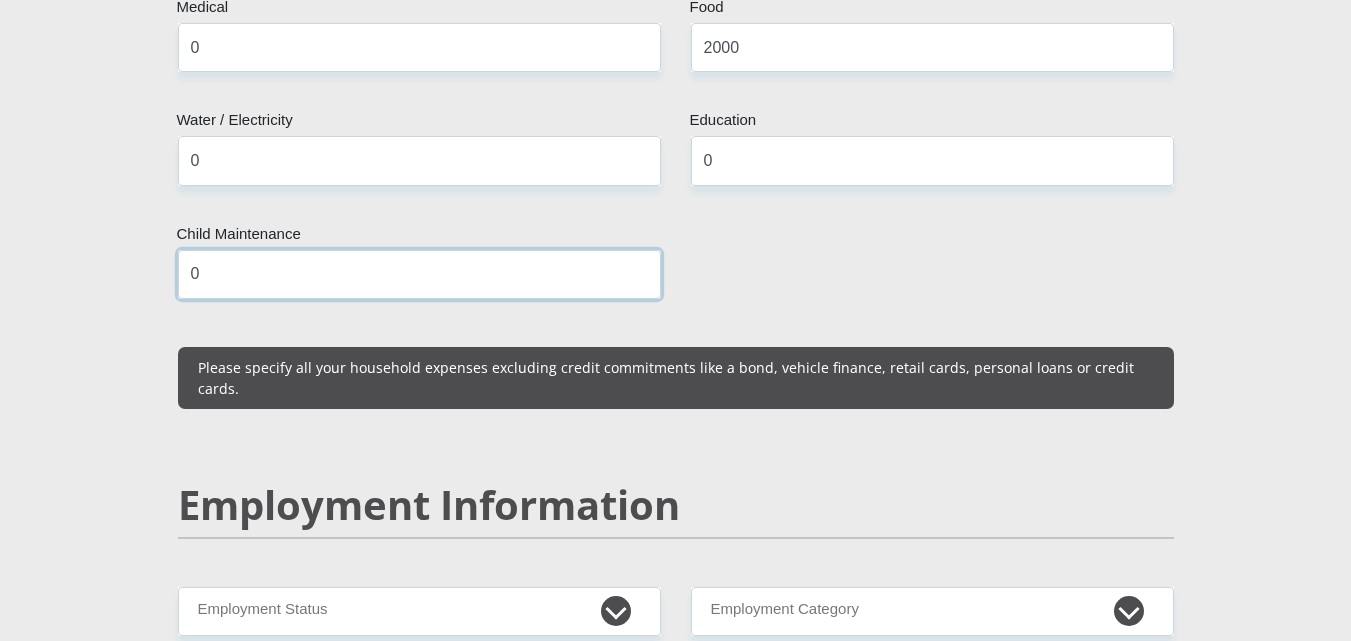 scroll, scrollTop: 2900, scrollLeft: 0, axis: vertical 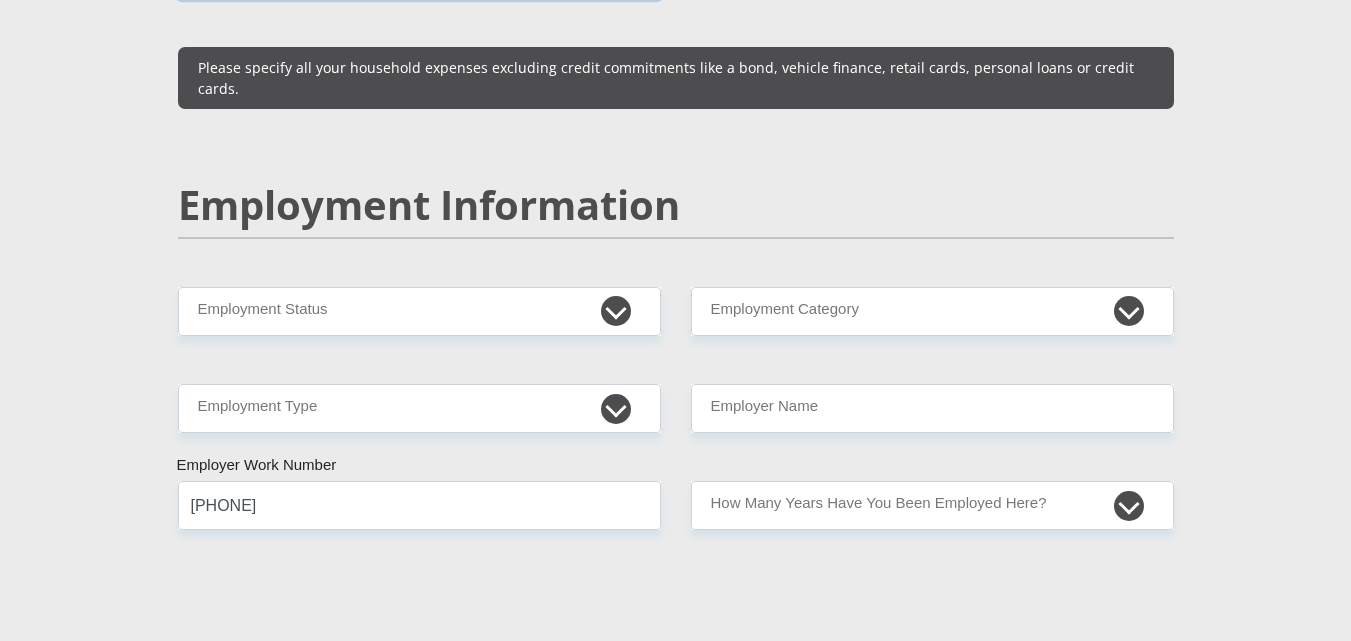 type on "0" 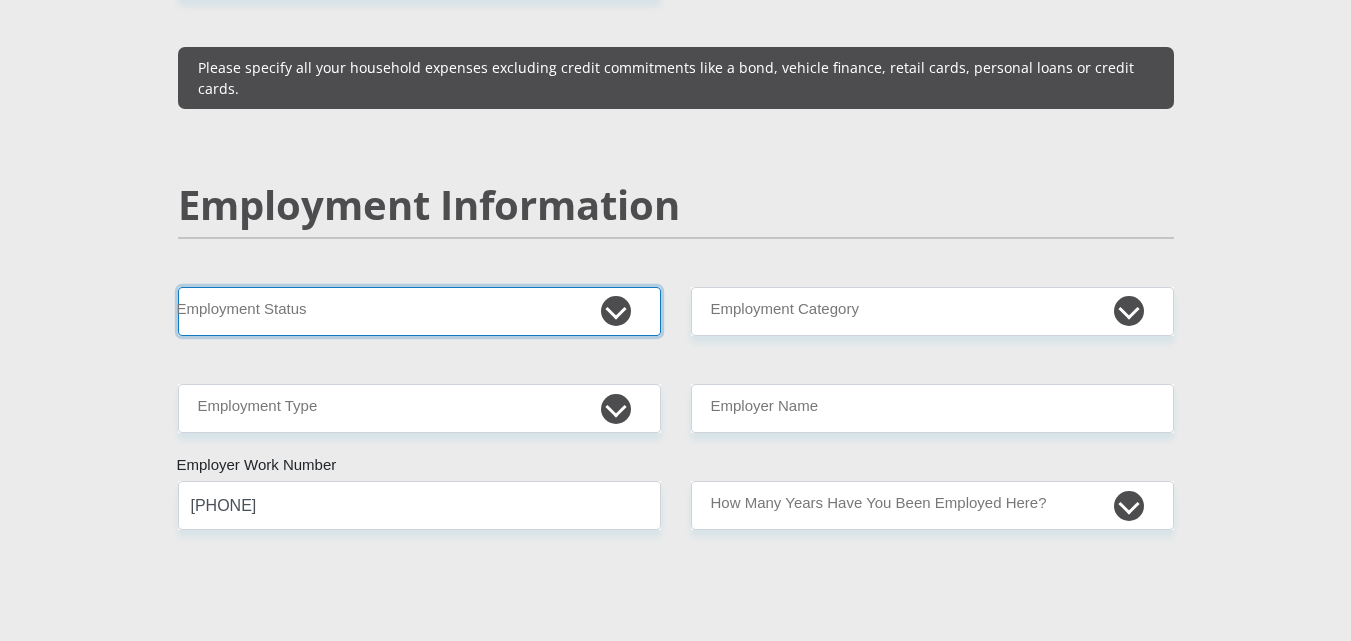 click on "Permanent/Full-time
Part-time/Casual
Contract Worker
Self-Employed
Housewife
Retired
Student
Medically Boarded
Disability
Unemployed" at bounding box center [419, 311] 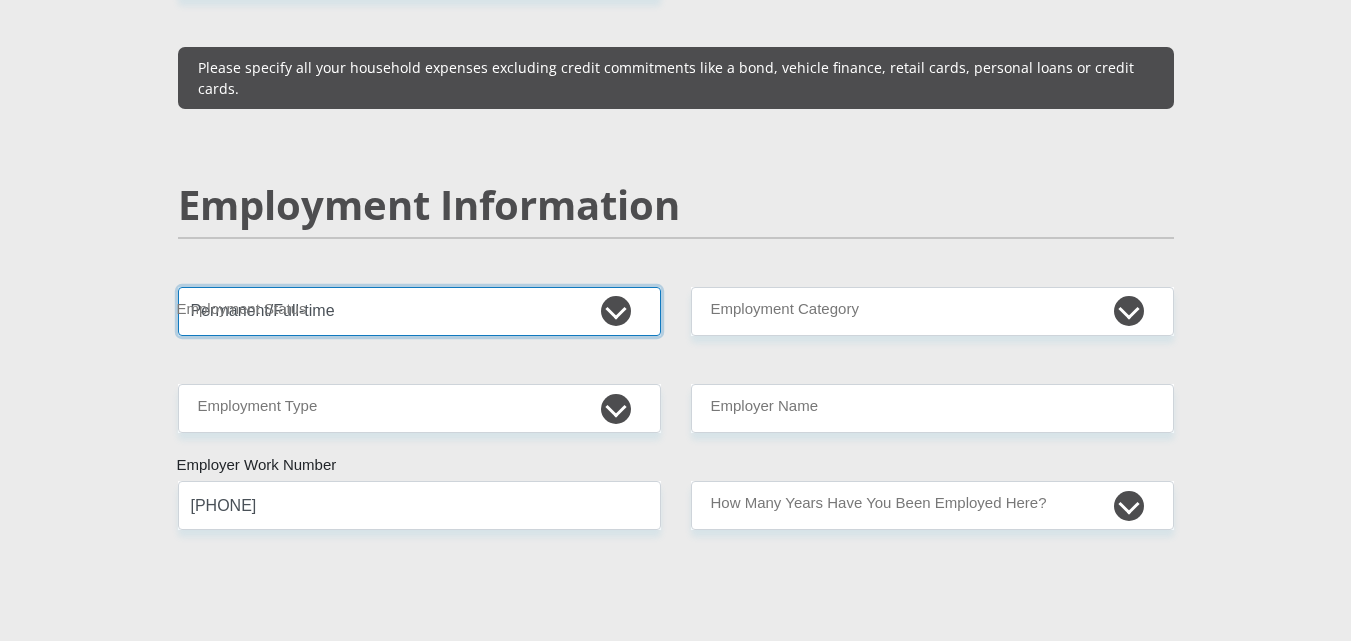 click on "Permanent/Full-time
Part-time/Casual
Contract Worker
Self-Employed
Housewife
Retired
Student
Medically Boarded
Disability
Unemployed" at bounding box center (419, 311) 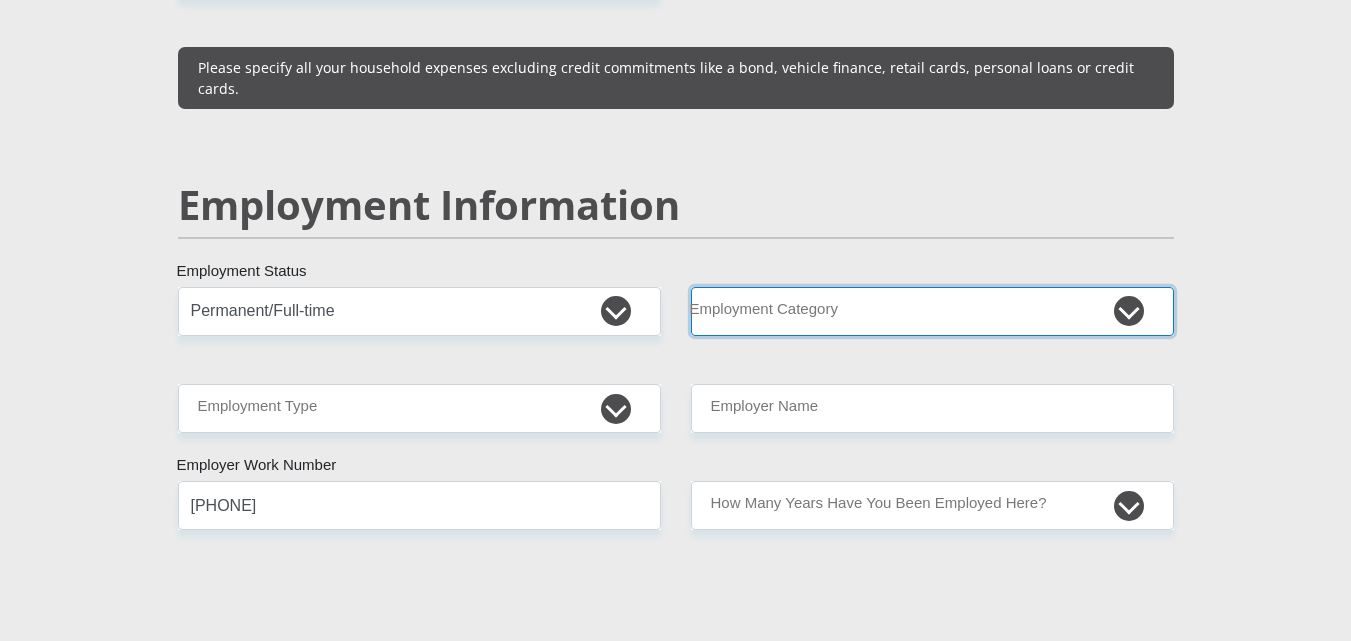 click on "AGRICULTURE
ALCOHOL & TOBACCO
CONSTRUCTION MATERIALS
METALLURGY
EQUIPMENT FOR RENEWABLE ENERGY
SPECIALIZED CONTRACTORS
CAR
GAMING (INCL. INTERNET
OTHER WHOLESALE
UNLICENSED PHARMACEUTICALS
CURRENCY EXCHANGE HOUSES
OTHER FINANCIAL INSTITUTIONS & INSURANCE
REAL ESTATE AGENTS
OIL & GAS
OTHER MATERIALS (E.G. IRON ORE)
PRECIOUS STONES & PRECIOUS METALS
POLITICAL ORGANIZATIONS
RELIGIOUS ORGANIZATIONS(NOT SECTS)
ACTI. HAVING BUSINESS DEAL WITH PUBLIC ADMINISTRATION
LAUNDROMATS" at bounding box center [932, 311] 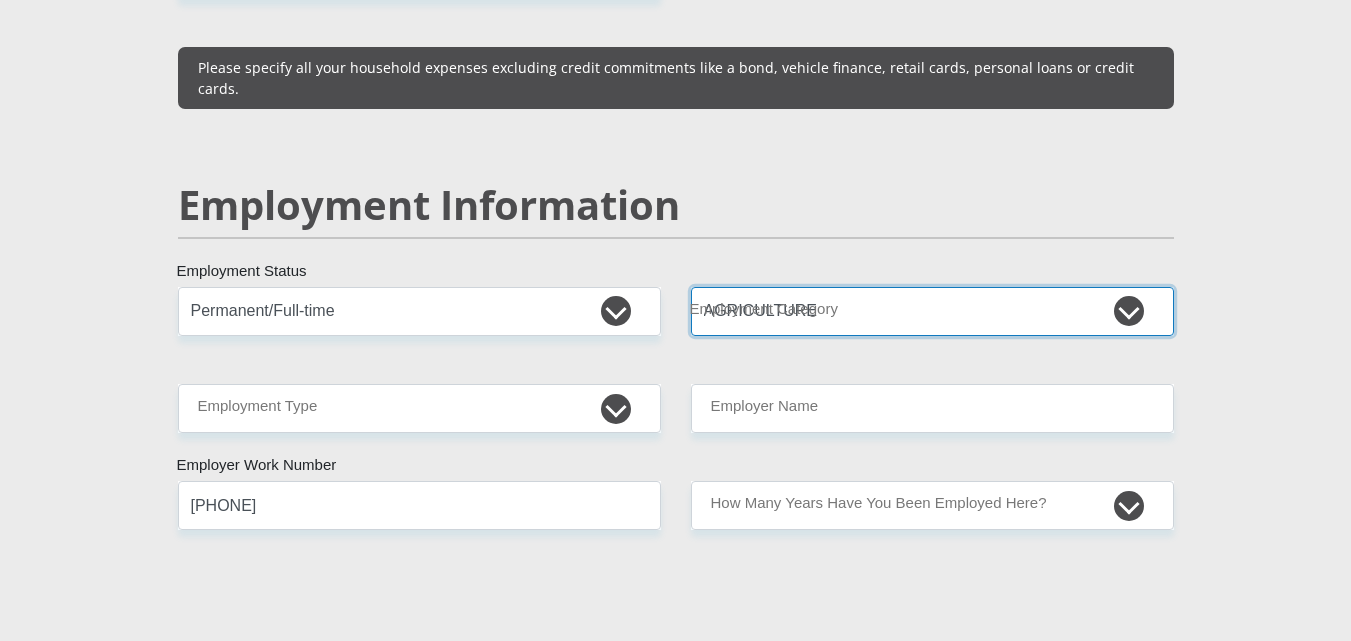 click on "AGRICULTURE
ALCOHOL & TOBACCO
CONSTRUCTION MATERIALS
METALLURGY
EQUIPMENT FOR RENEWABLE ENERGY
SPECIALIZED CONTRACTORS
CAR
GAMING (INCL. INTERNET
OTHER WHOLESALE
UNLICENSED PHARMACEUTICALS
CURRENCY EXCHANGE HOUSES
OTHER FINANCIAL INSTITUTIONS & INSURANCE
REAL ESTATE AGENTS
OIL & GAS
OTHER MATERIALS (E.G. IRON ORE)
PRECIOUS STONES & PRECIOUS METALS
POLITICAL ORGANIZATIONS
RELIGIOUS ORGANIZATIONS(NOT SECTS)
ACTI. HAVING BUSINESS DEAL WITH PUBLIC ADMINISTRATION
LAUNDROMATS" at bounding box center [932, 311] 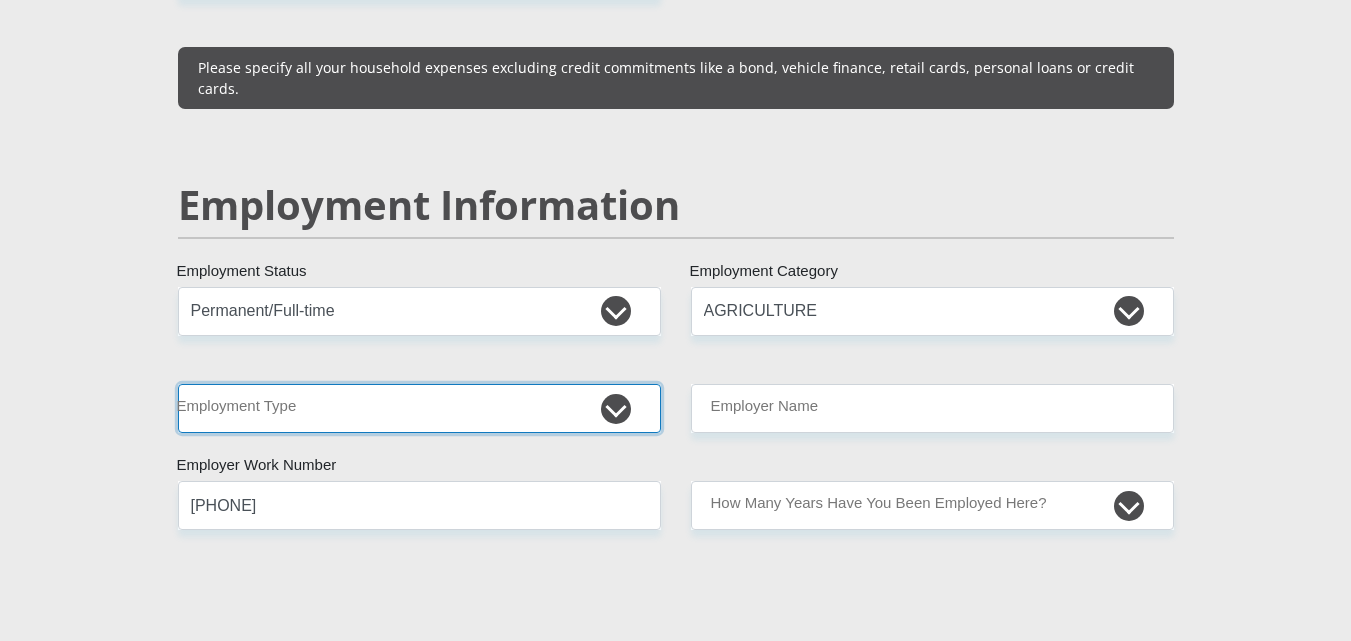 click on "College/Lecturer
Craft Seller
Creative
Driver
Executive
Farmer
Forces - Non Commissioned
Forces - Officer
Hawker
Housewife
Labourer
Licenced Professional
Manager
Miner
Non Licenced Professional
Office Staff/Clerk
Outside Worker
Pensioner
Permanent Teacher
Production/Manufacturing
Sales
Self-Employed
Semi-Professional Worker
Service Industry  Social Worker  Student" at bounding box center [419, 408] 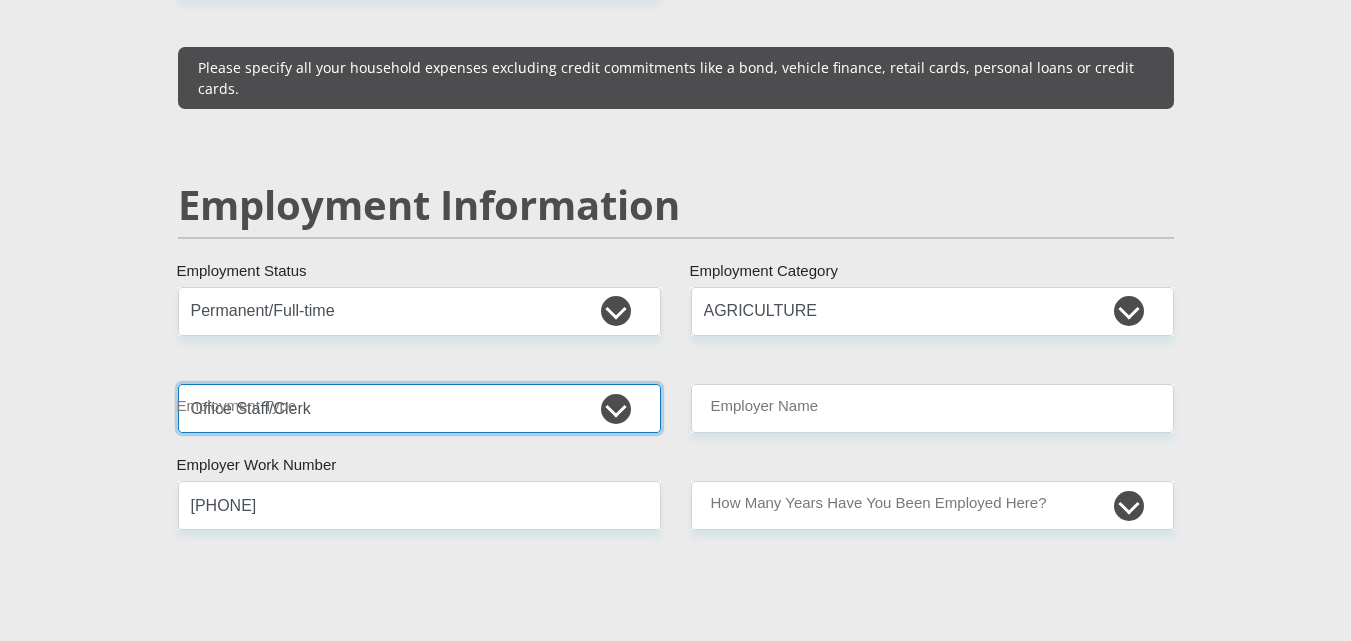 click on "College/Lecturer
Craft Seller
Creative
Driver
Executive
Farmer
Forces - Non Commissioned
Forces - Officer
Hawker
Housewife
Labourer
Licenced Professional
Manager
Miner
Non Licenced Professional
Office Staff/Clerk
Outside Worker
Pensioner
Permanent Teacher
Production/Manufacturing
Sales
Self-Employed
Semi-Professional Worker
Service Industry  Social Worker  Student" at bounding box center [419, 408] 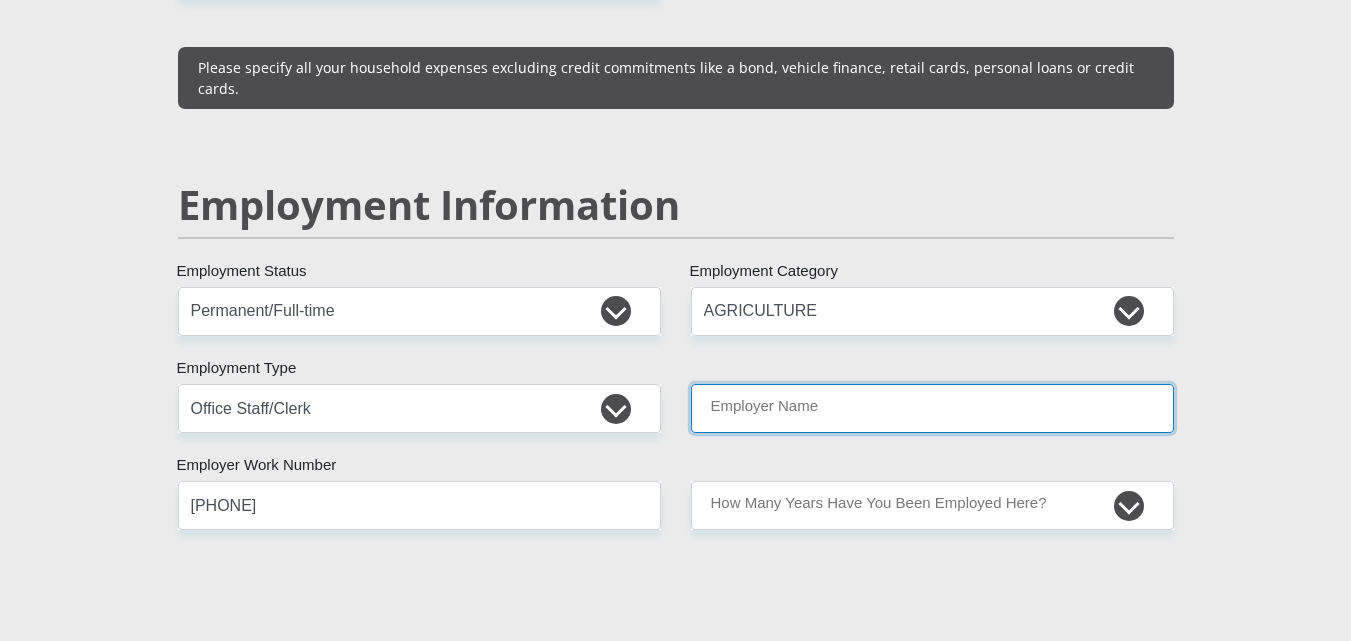 click on "Employer Name" at bounding box center [932, 408] 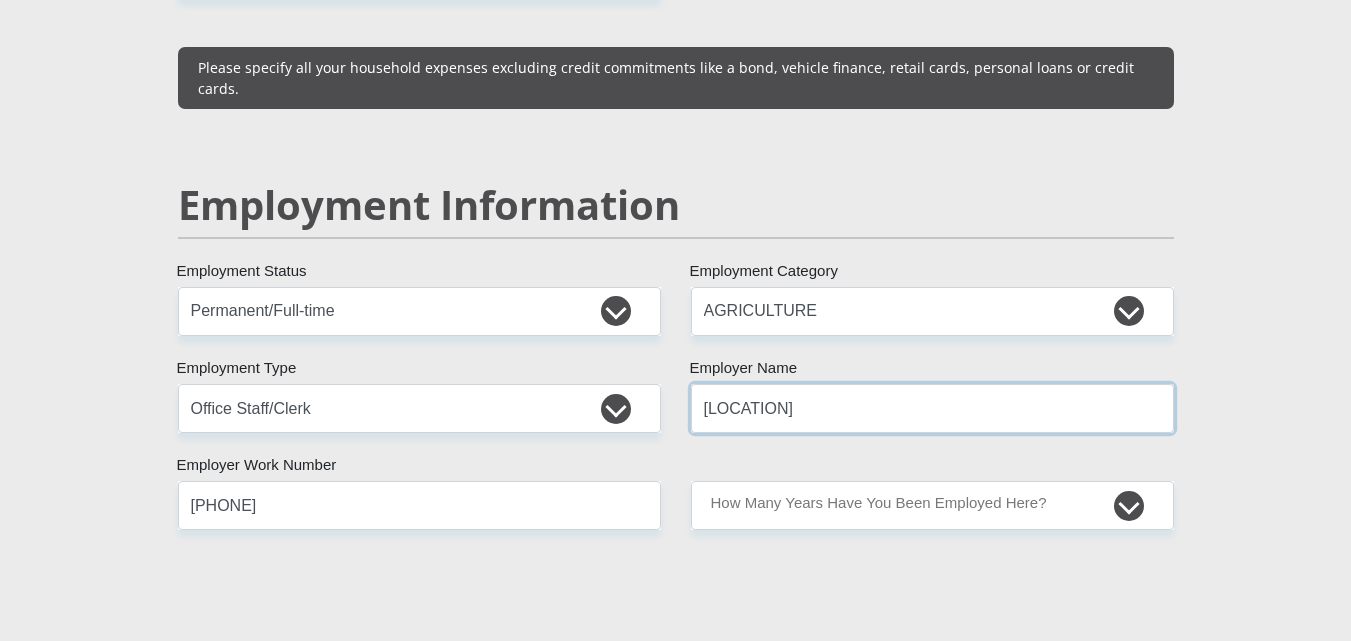 scroll, scrollTop: 3100, scrollLeft: 0, axis: vertical 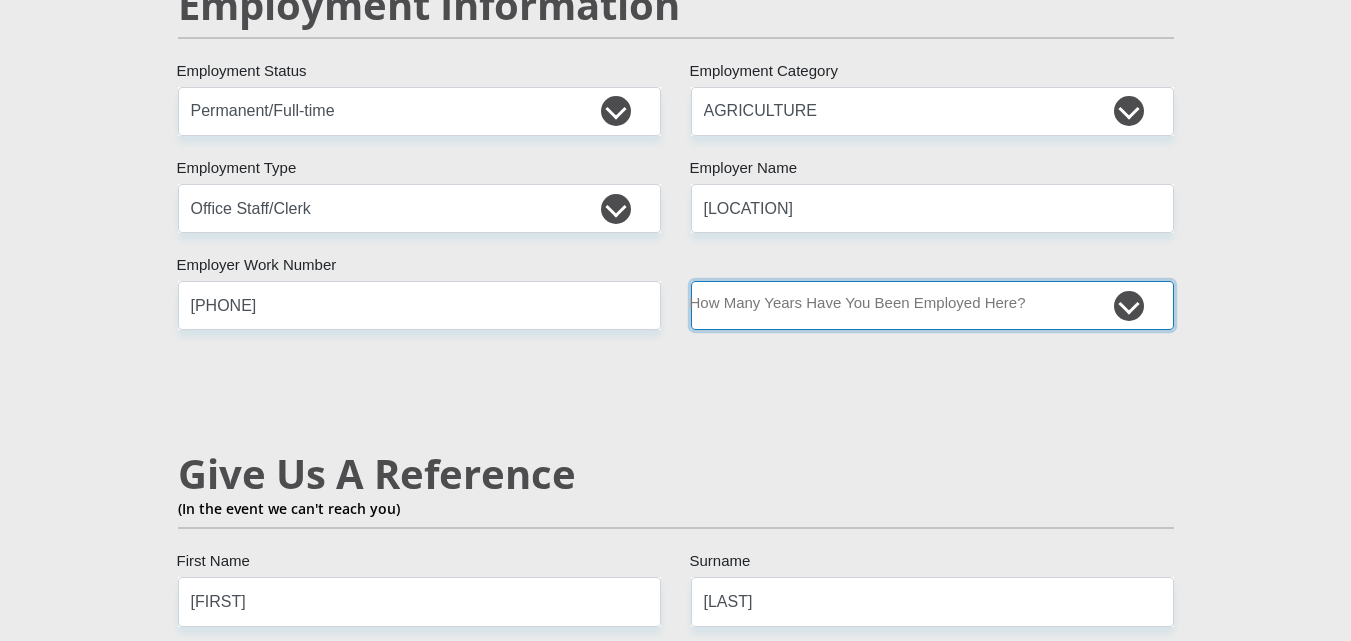 click on "less than 1 year
1-3 years
3-5 years
5+ years" at bounding box center (932, 305) 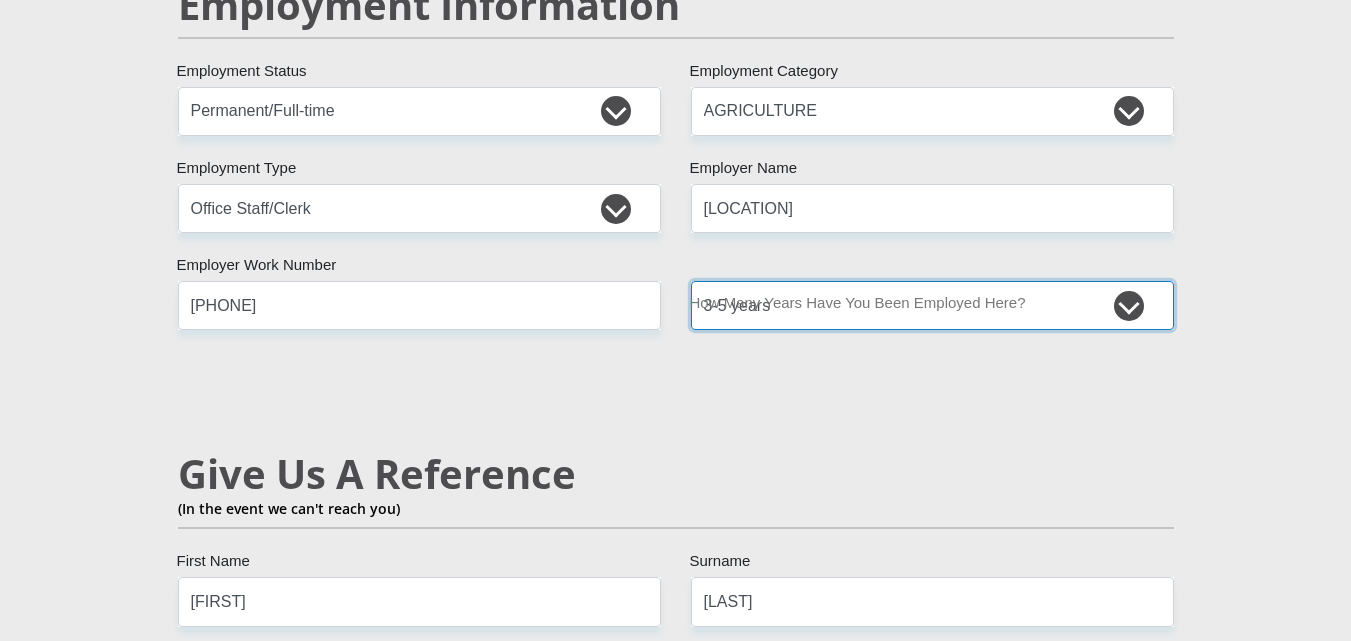 click on "less than 1 year
1-3 years
3-5 years
5+ years" at bounding box center [932, 305] 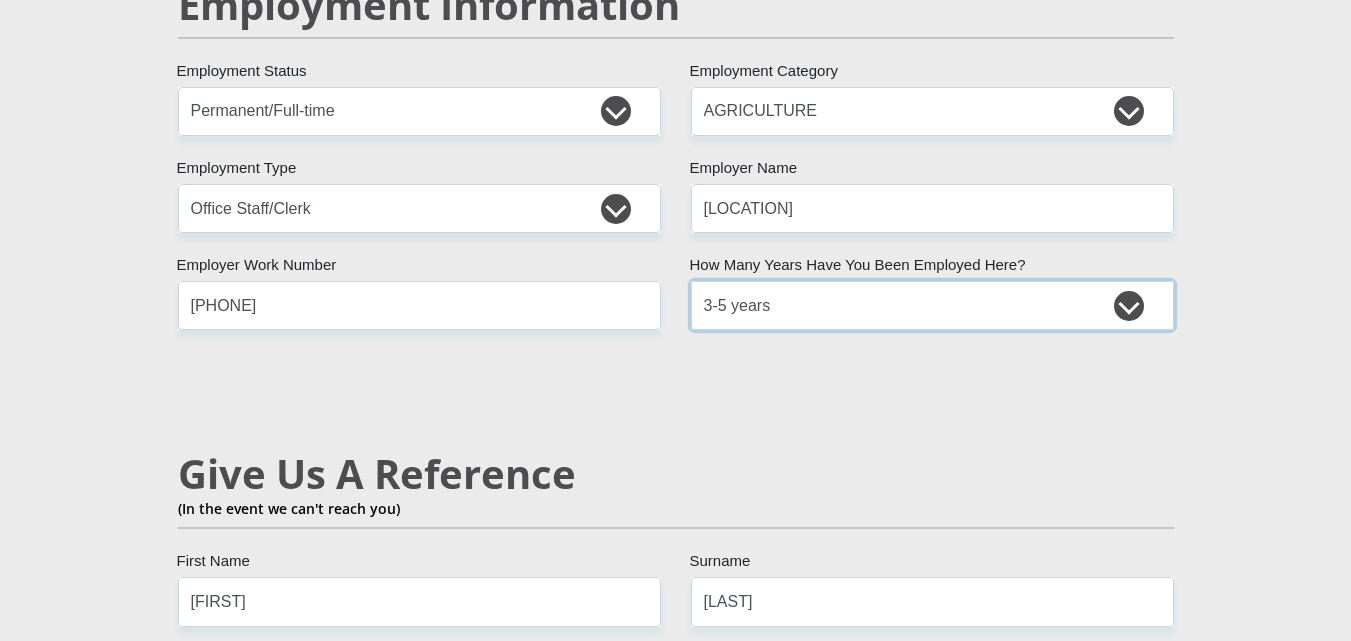 scroll, scrollTop: 3300, scrollLeft: 0, axis: vertical 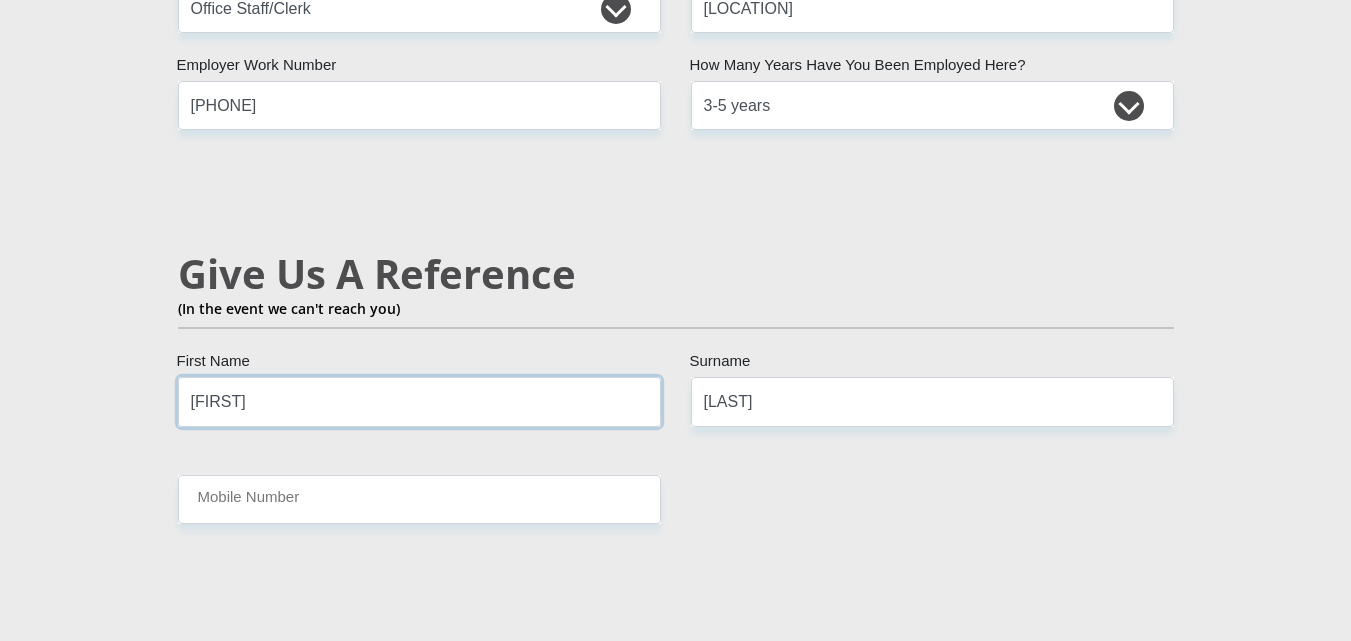 drag, startPoint x: 374, startPoint y: 399, endPoint x: 155, endPoint y: 398, distance: 219.00229 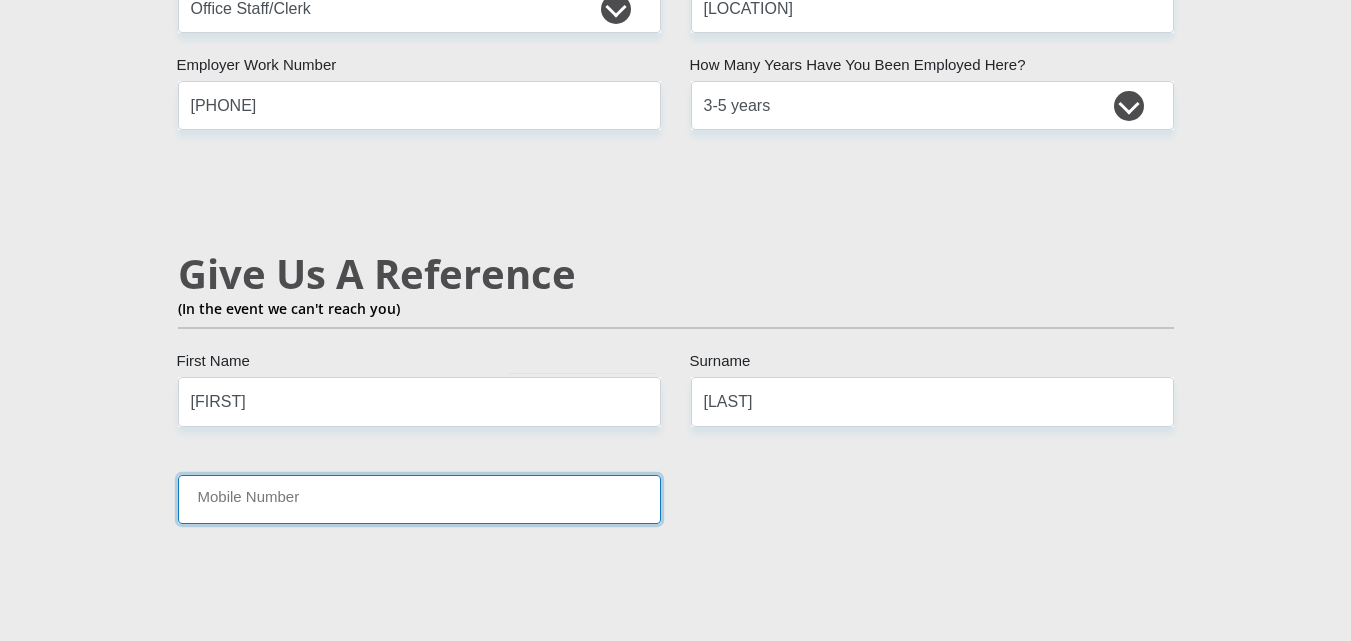 click on "Mobile Number" at bounding box center (419, 499) 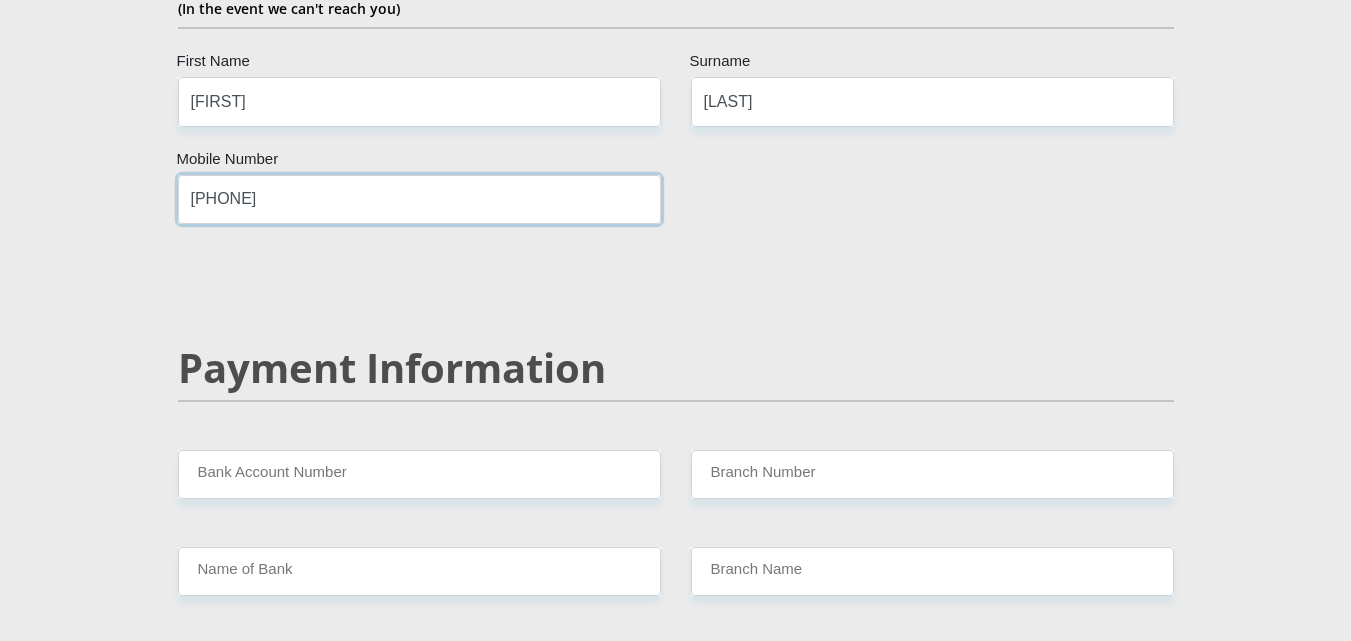 scroll, scrollTop: 3800, scrollLeft: 0, axis: vertical 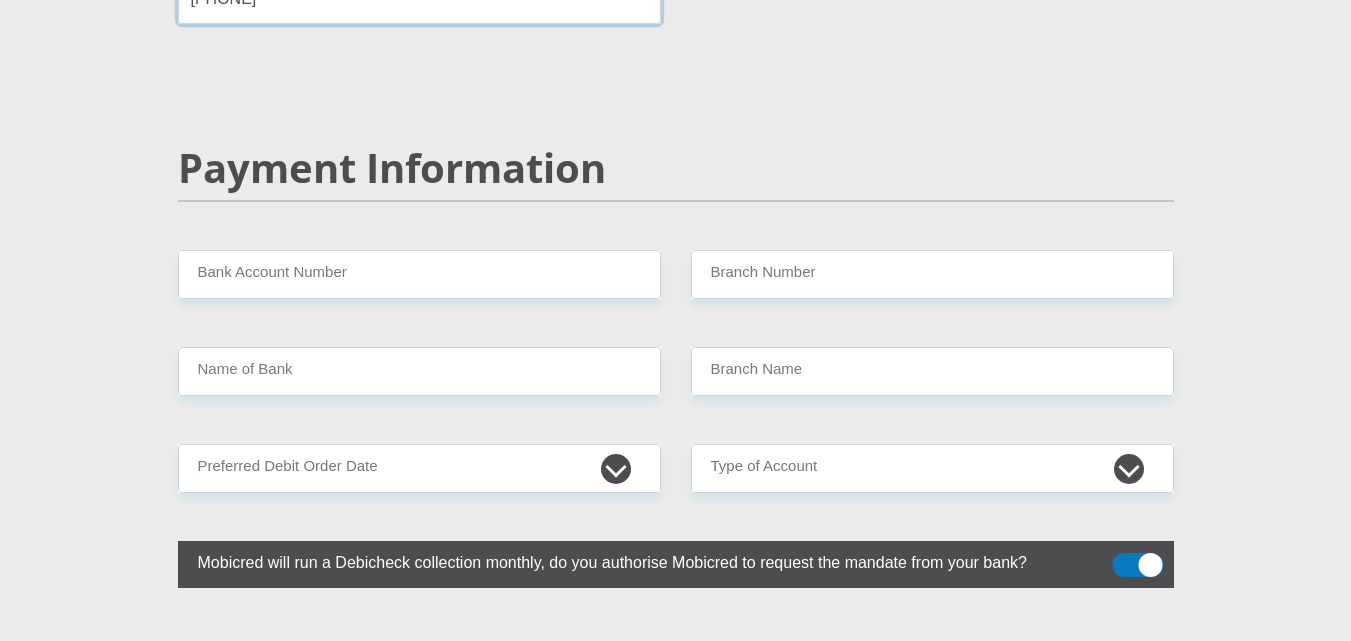 type on "0609093076" 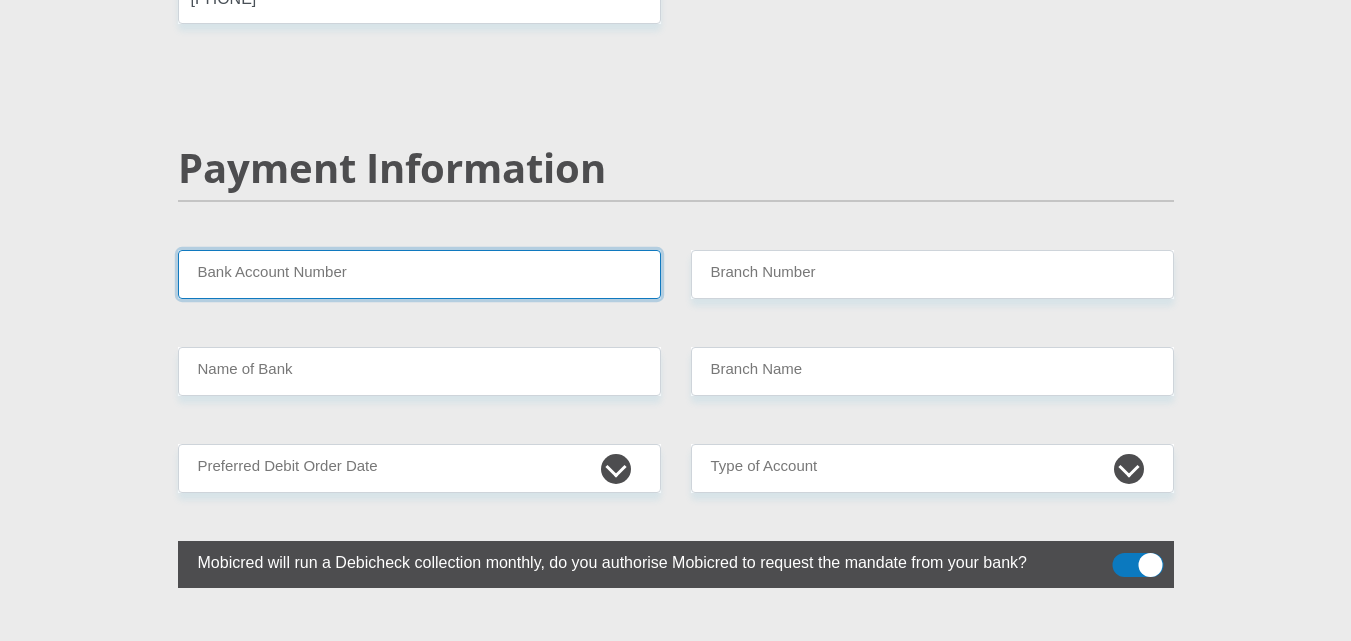 click on "Bank Account Number" at bounding box center (419, 274) 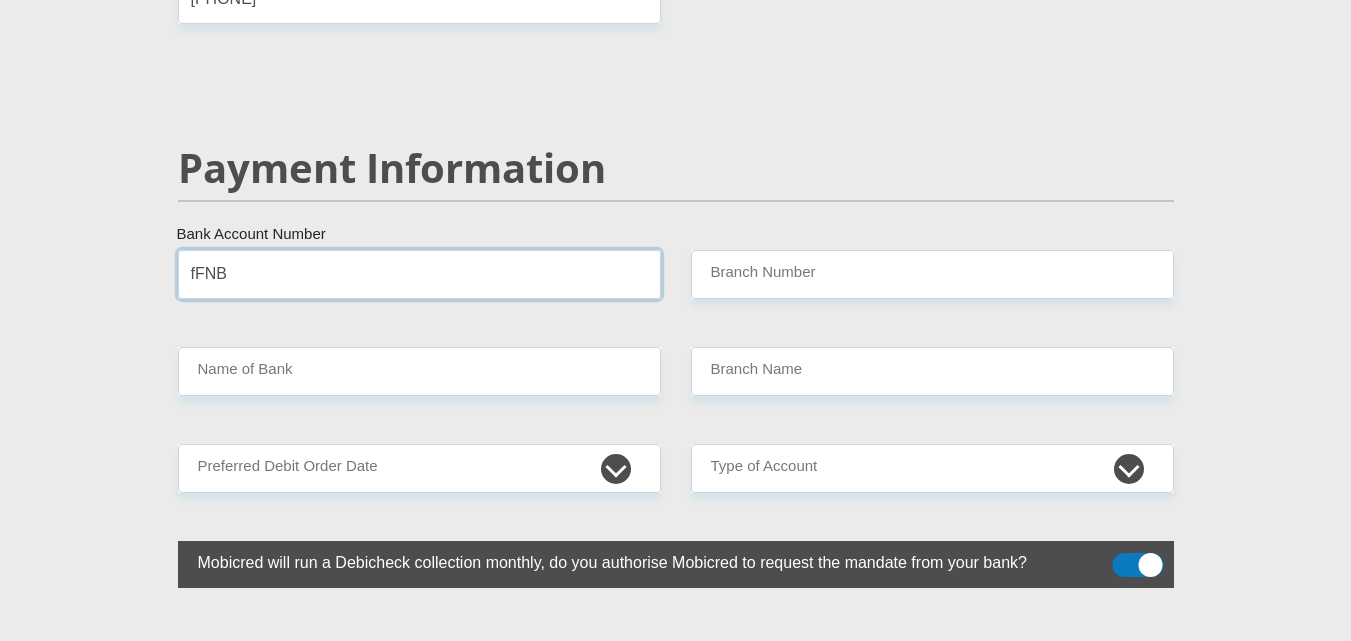 drag, startPoint x: 380, startPoint y: 288, endPoint x: 19, endPoint y: 313, distance: 361.86462 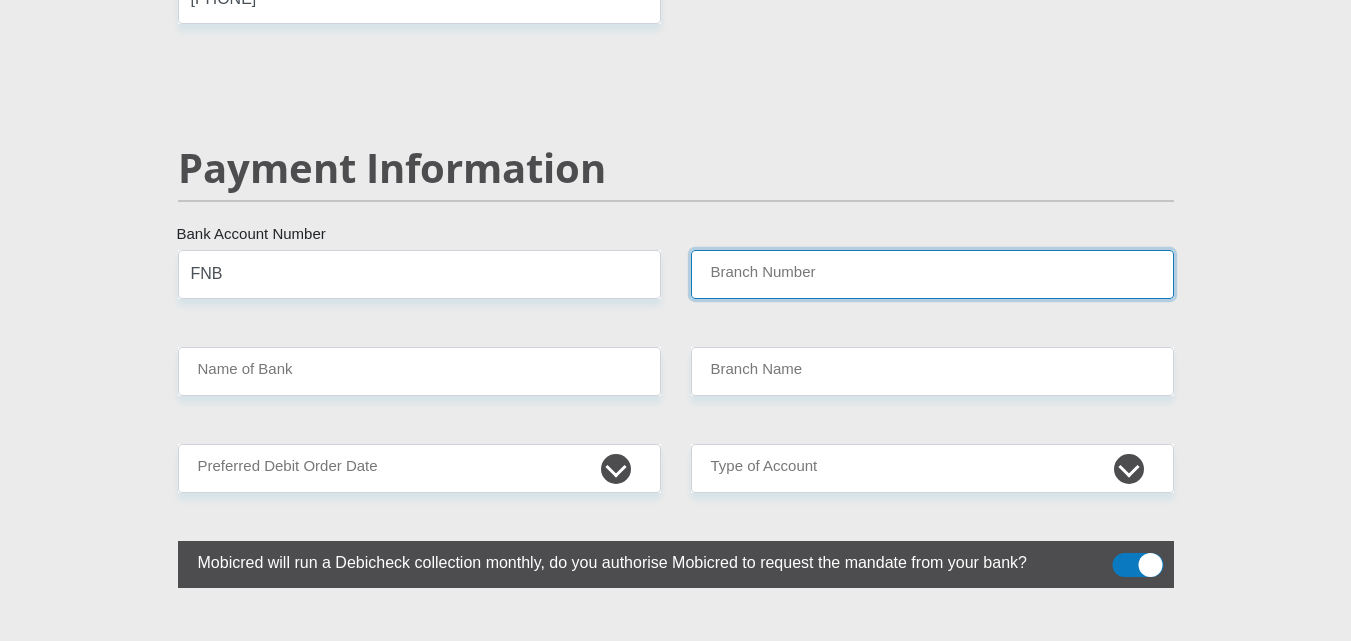 click on "Branch Number" at bounding box center (932, 274) 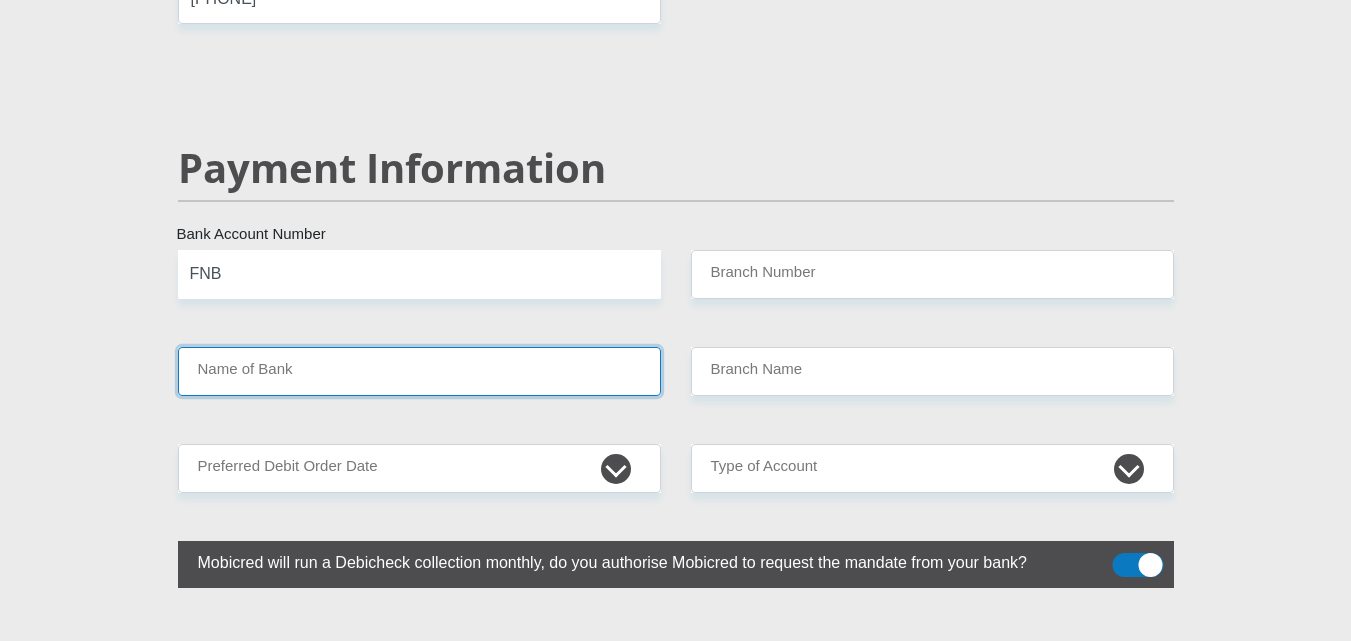 click on "Name of Bank" at bounding box center (419, 371) 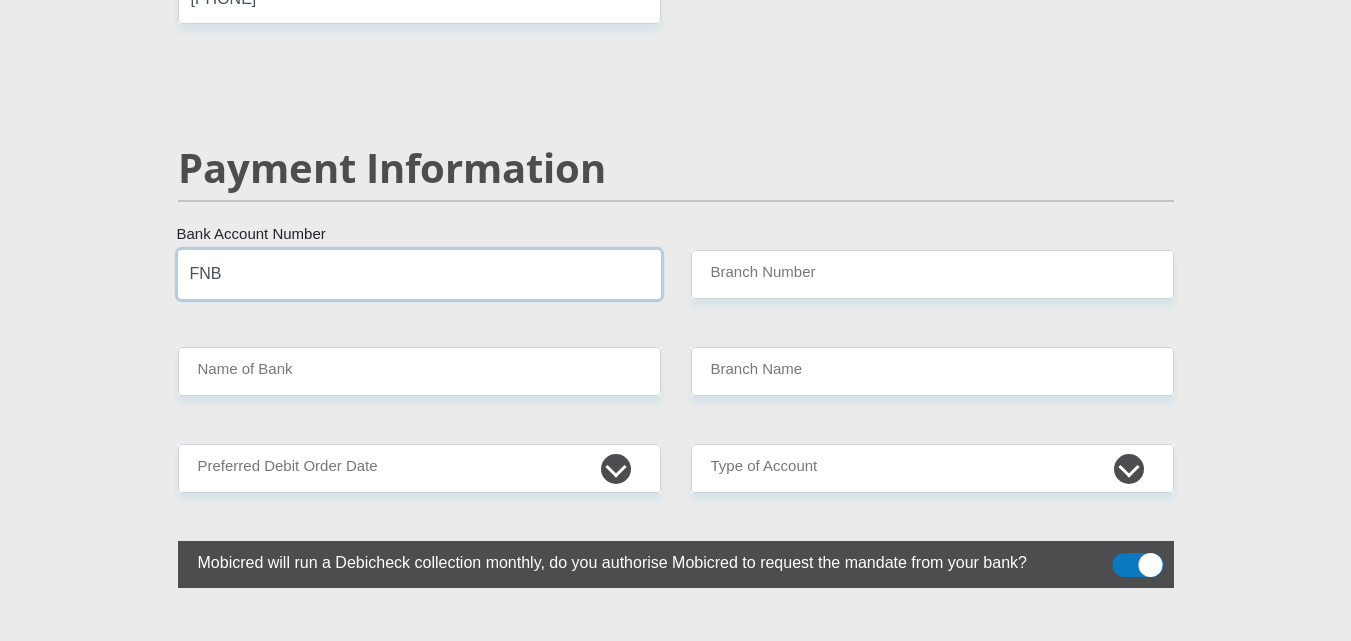 drag, startPoint x: 245, startPoint y: 273, endPoint x: 129, endPoint y: 273, distance: 116 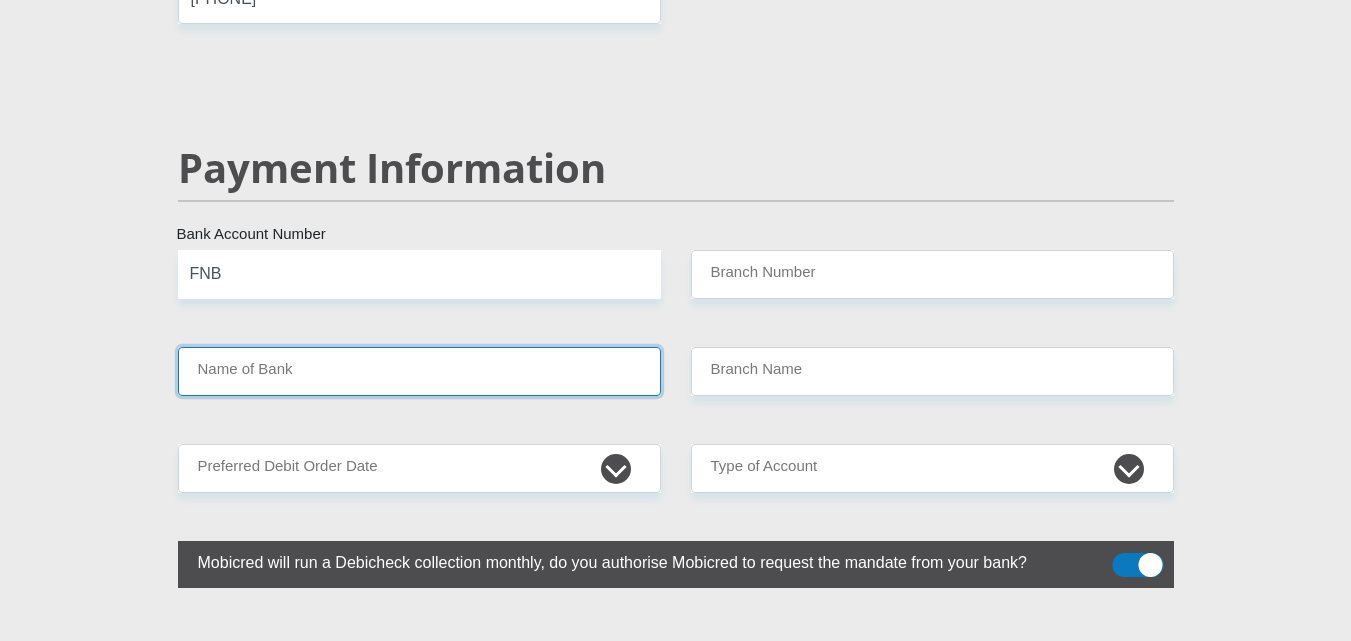 click on "Name of Bank" at bounding box center [419, 371] 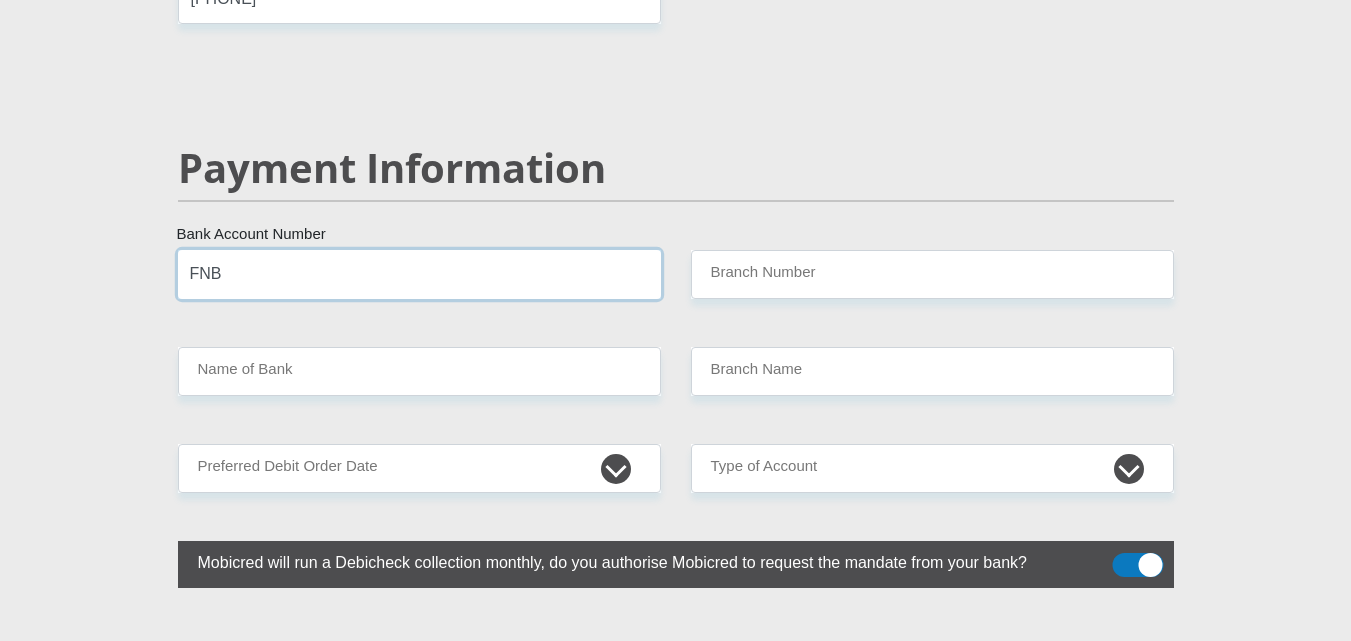 drag, startPoint x: 259, startPoint y: 276, endPoint x: 147, endPoint y: 298, distance: 114.14027 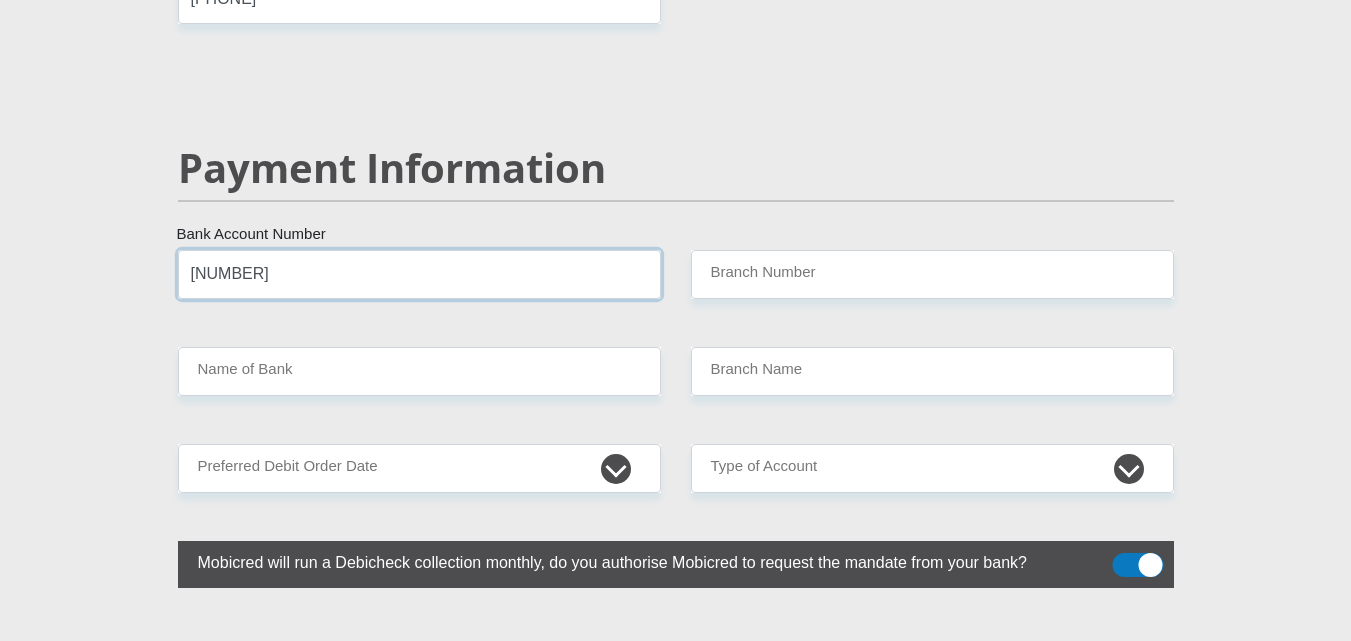 type on "62867365499" 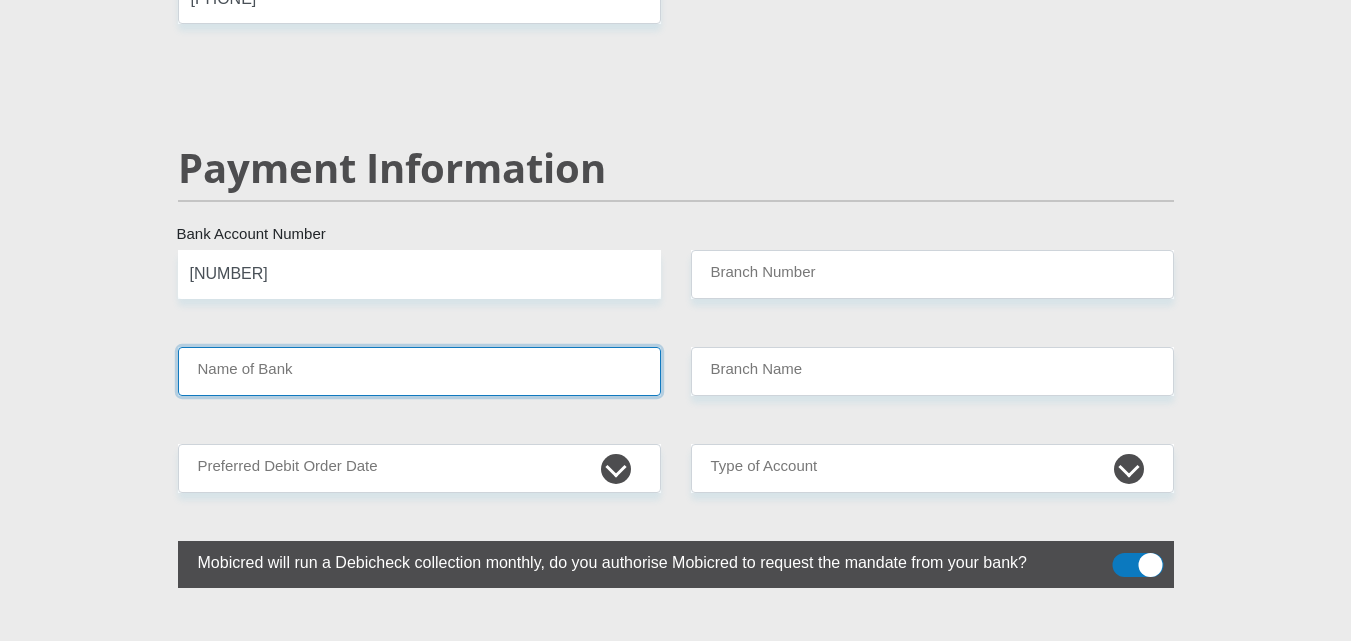 click on "Name of Bank" at bounding box center (419, 371) 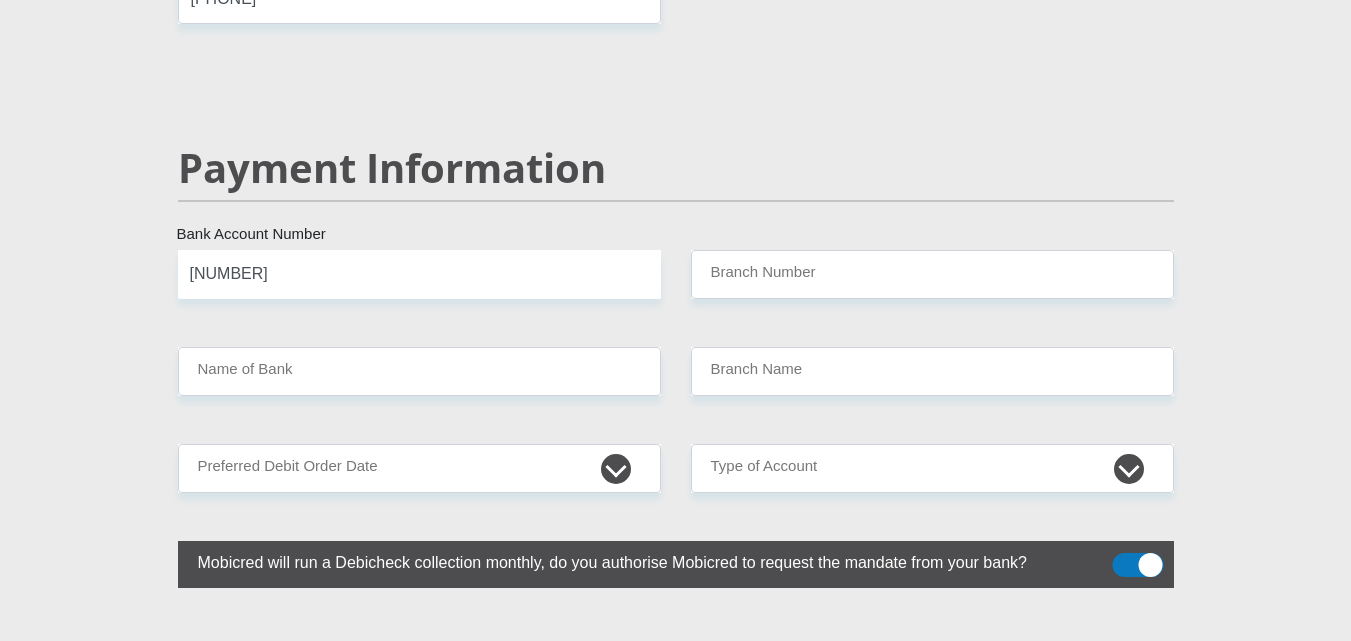 click on "Payment Information" at bounding box center (676, 197) 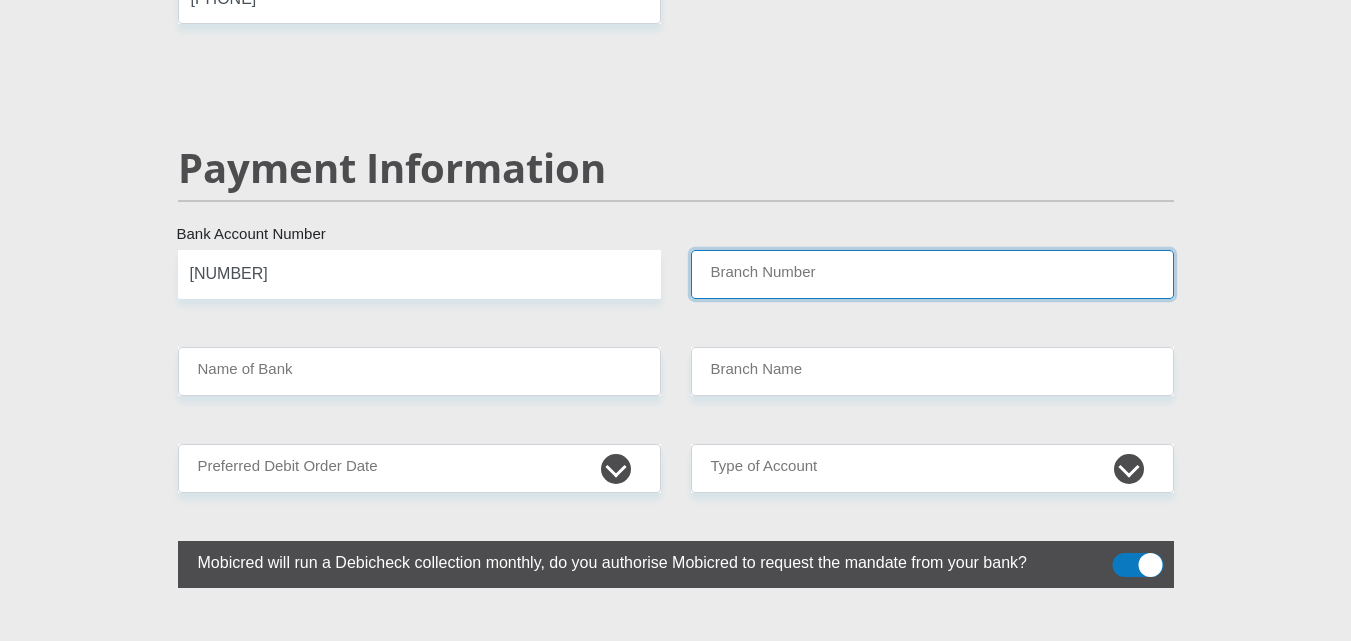 click on "Branch Number" at bounding box center [932, 274] 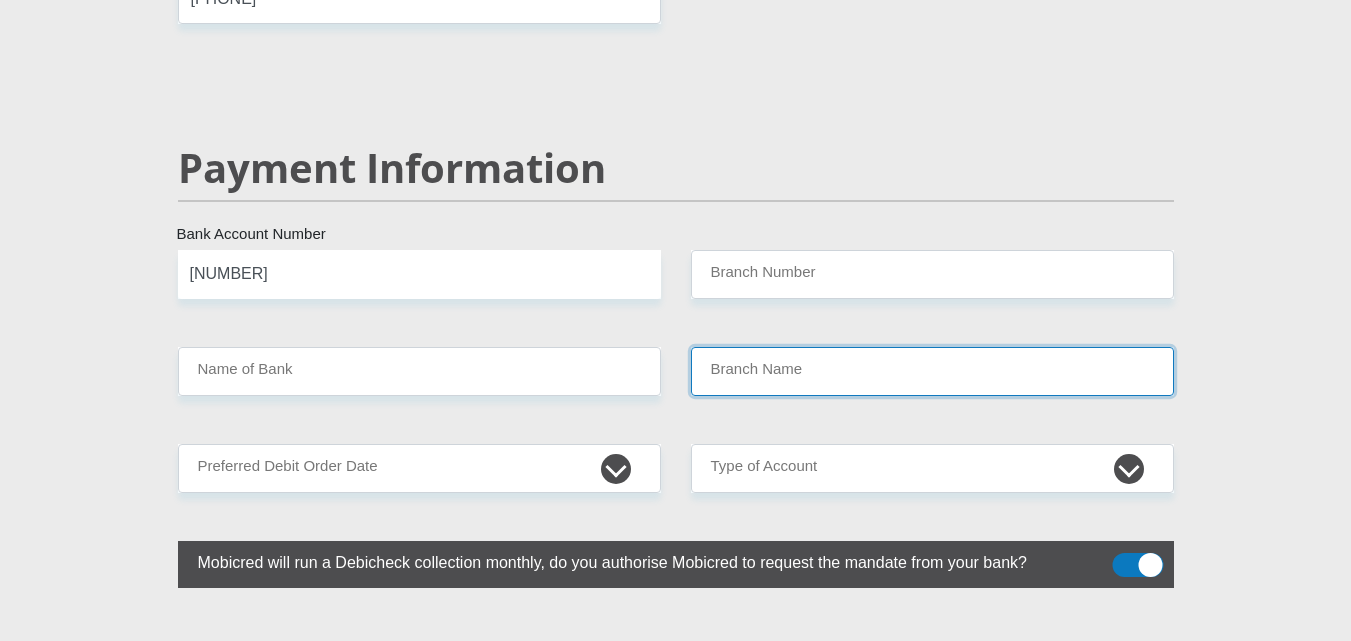 click on "Branch Name" at bounding box center (932, 371) 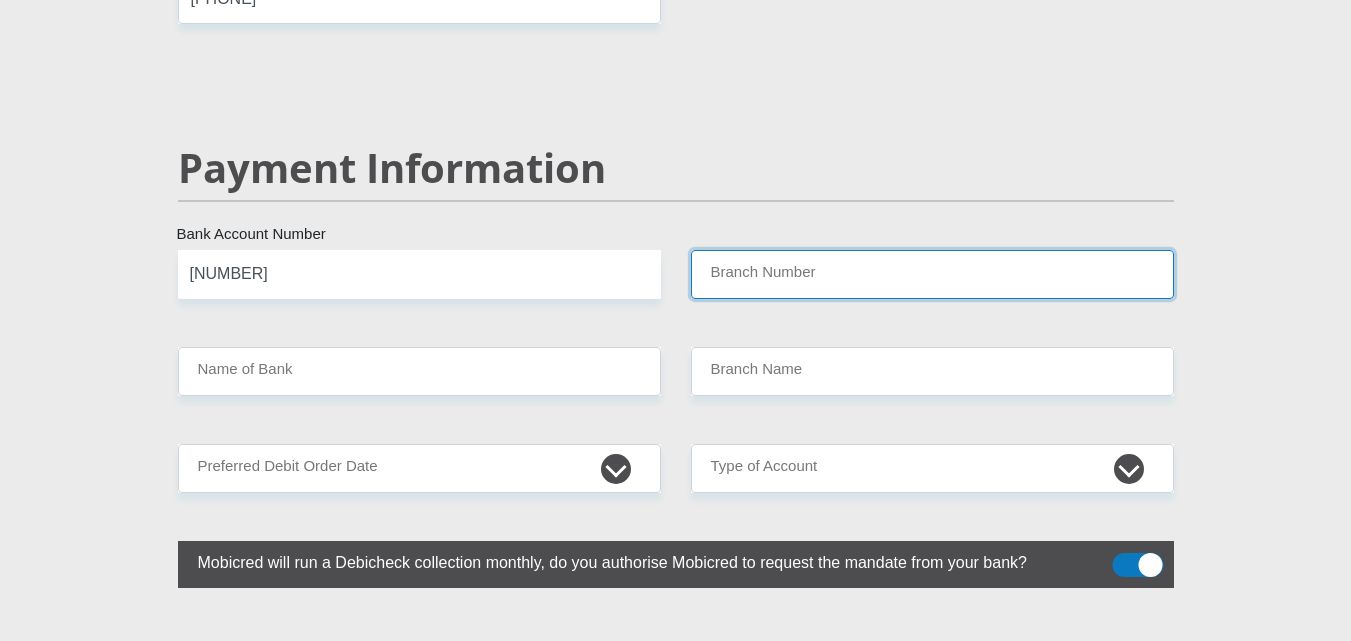 click on "Branch Number" at bounding box center [932, 274] 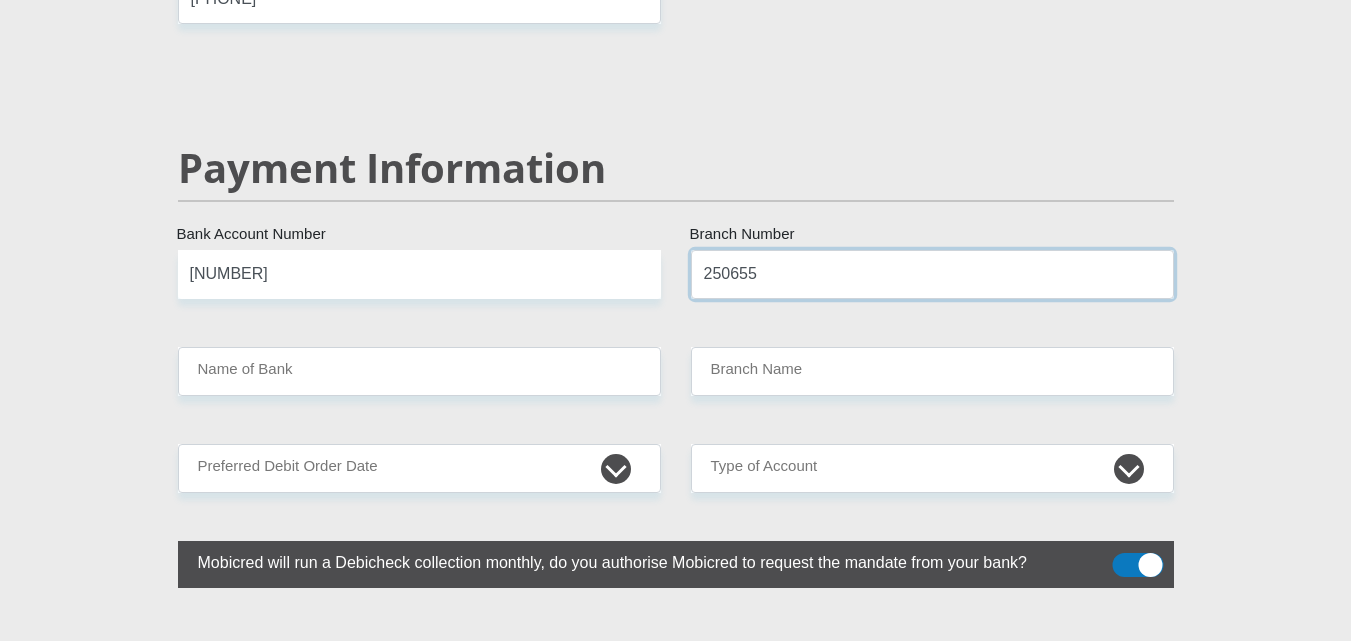type on "250655" 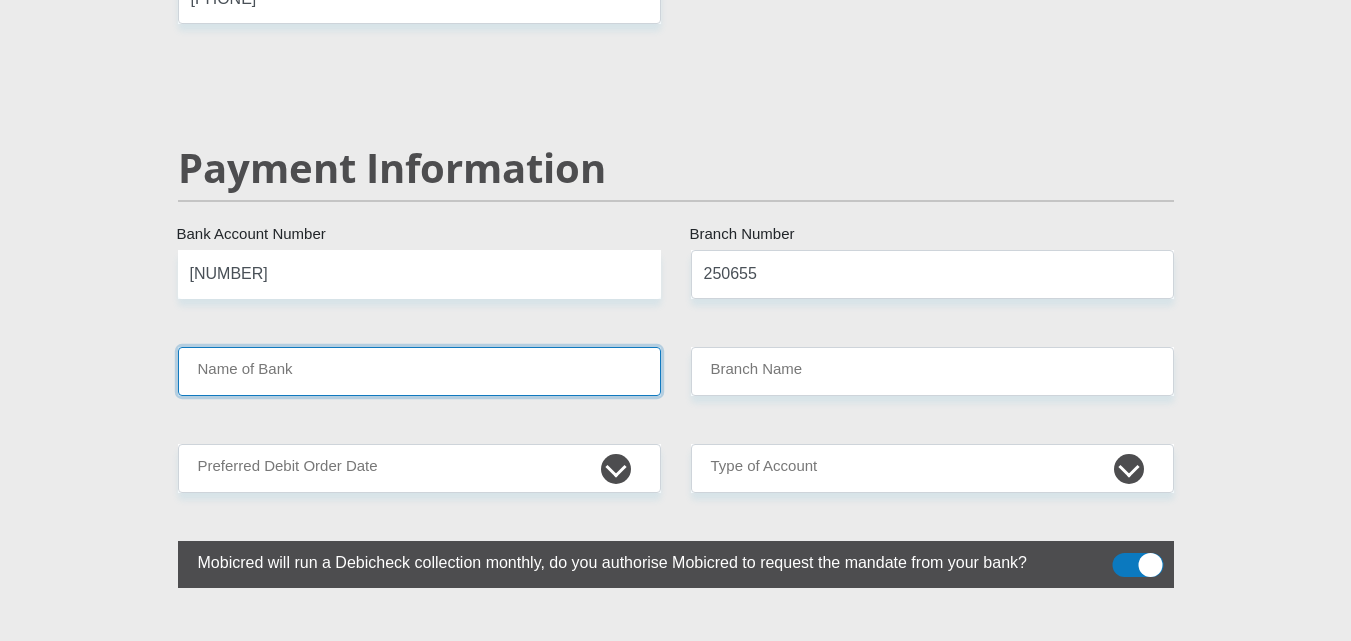 click on "Name of Bank" at bounding box center (419, 371) 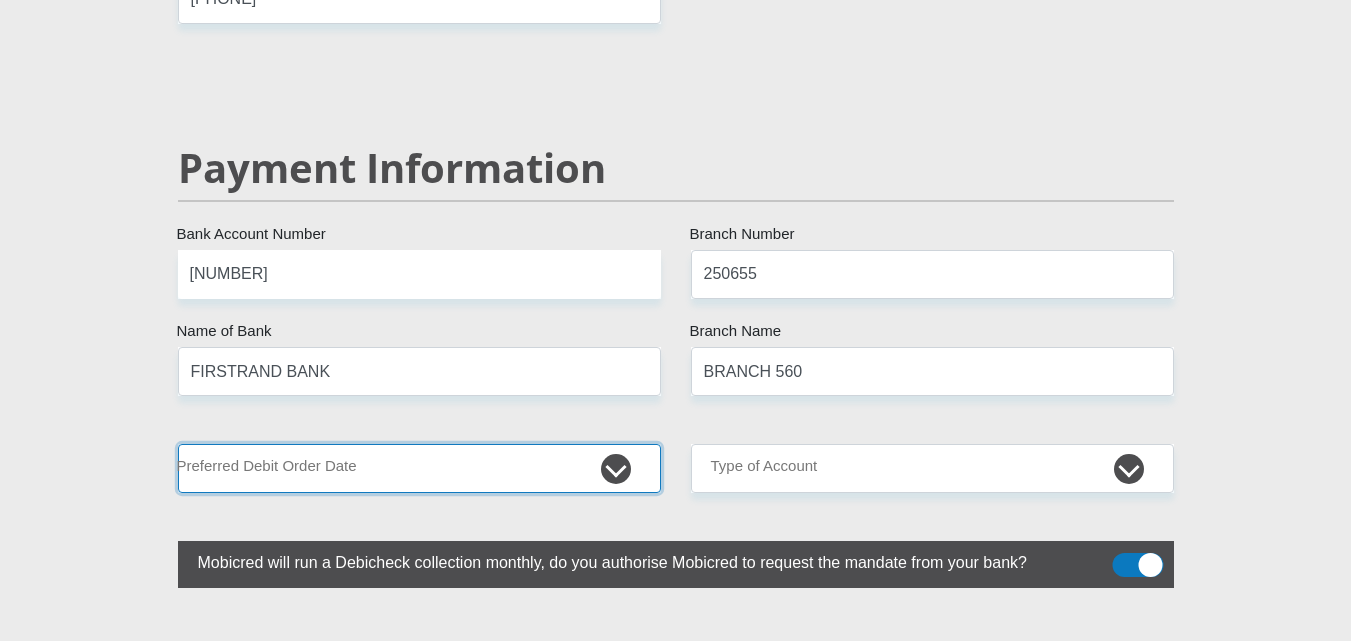 click on "1st
2nd
3rd
4th
5th
7th
18th
19th
20th
21st
22nd
23rd
24th
25th
26th
27th
28th
29th
30th" at bounding box center [419, 468] 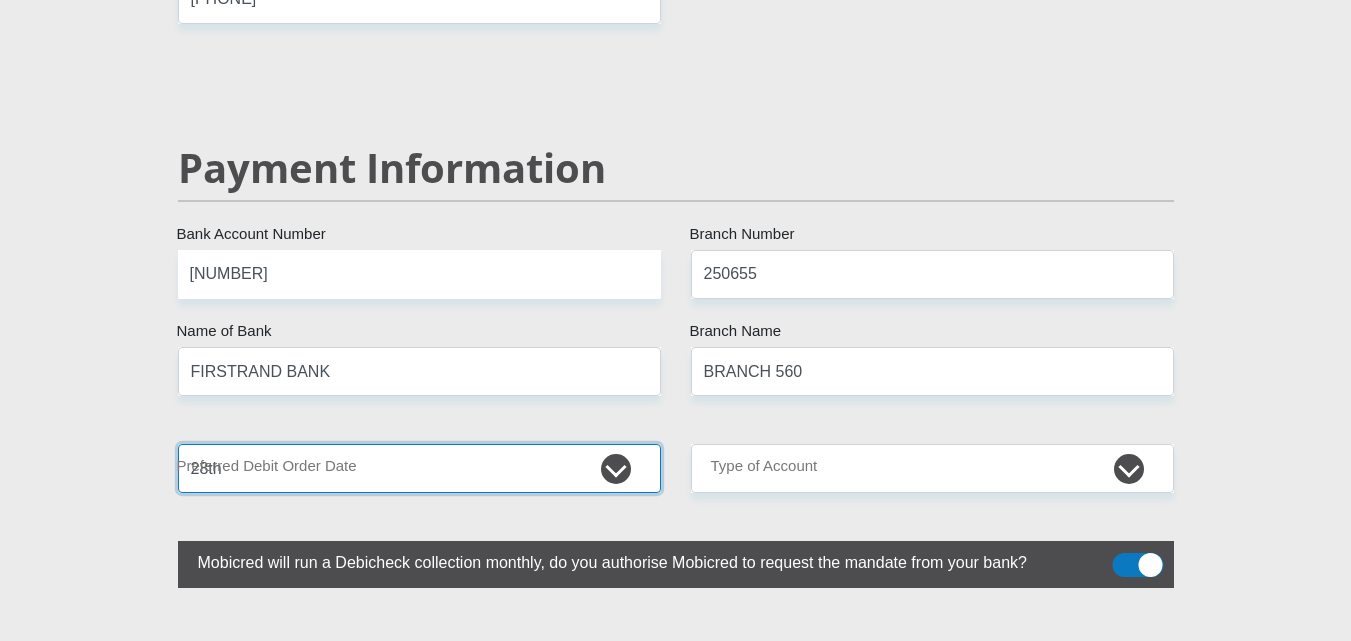 click on "1st
2nd
3rd
4th
5th
7th
18th
19th
20th
21st
22nd
23rd
24th
25th
26th
27th
28th
29th
30th" at bounding box center [419, 468] 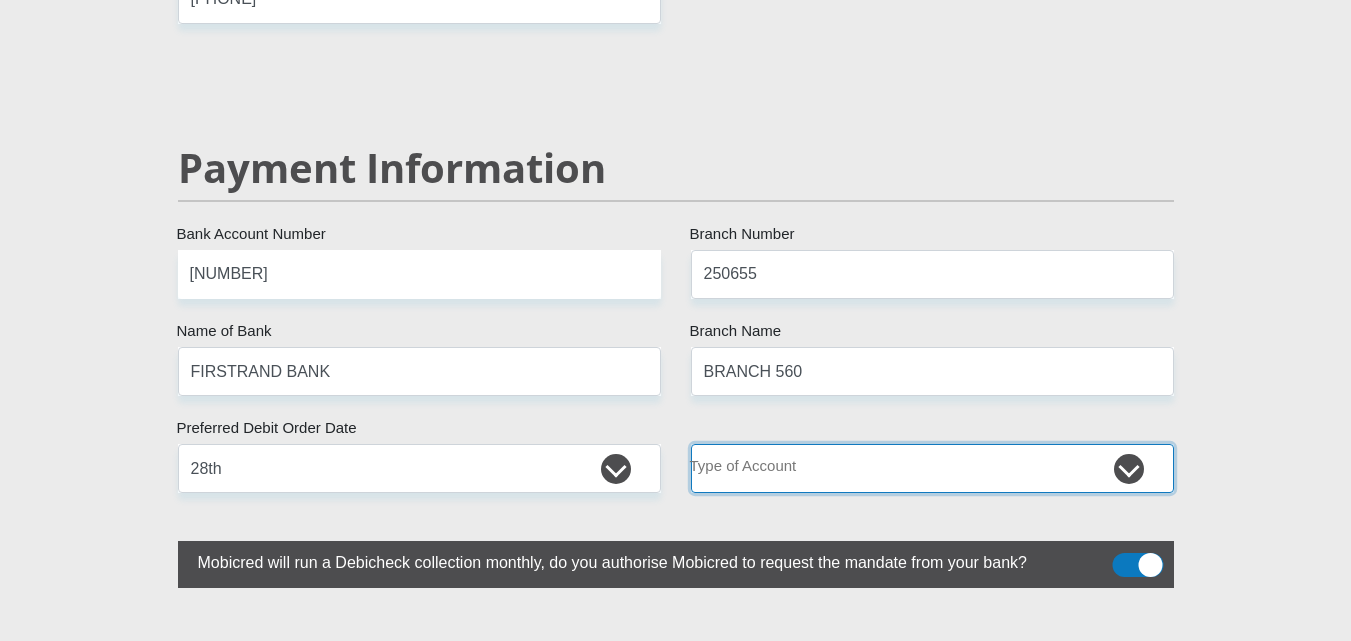 click on "Cheque
Savings" at bounding box center (932, 468) 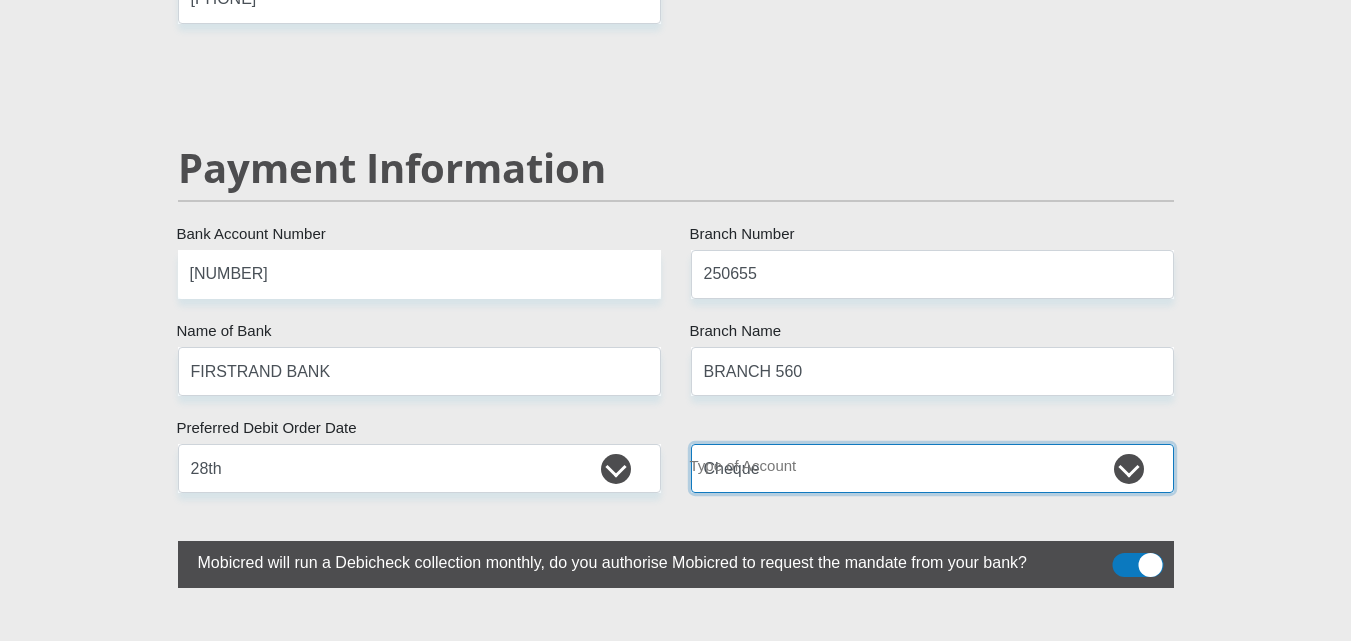 click on "Cheque
Savings" at bounding box center [932, 468] 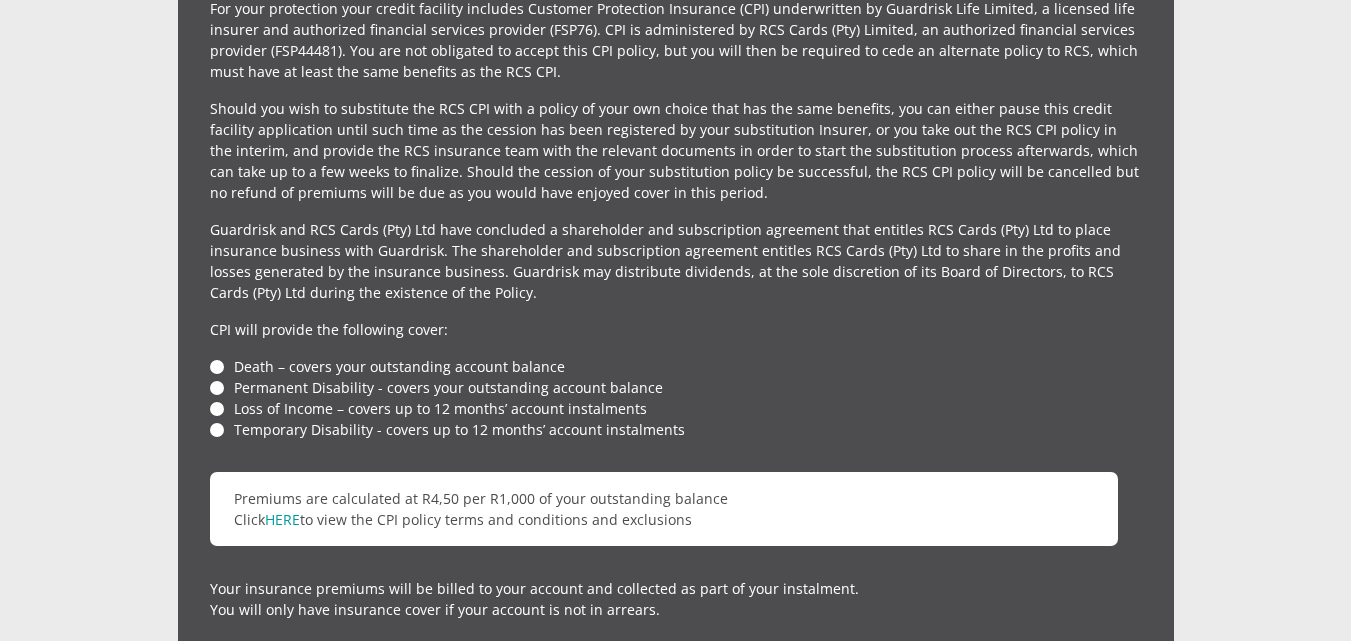 scroll, scrollTop: 4800, scrollLeft: 0, axis: vertical 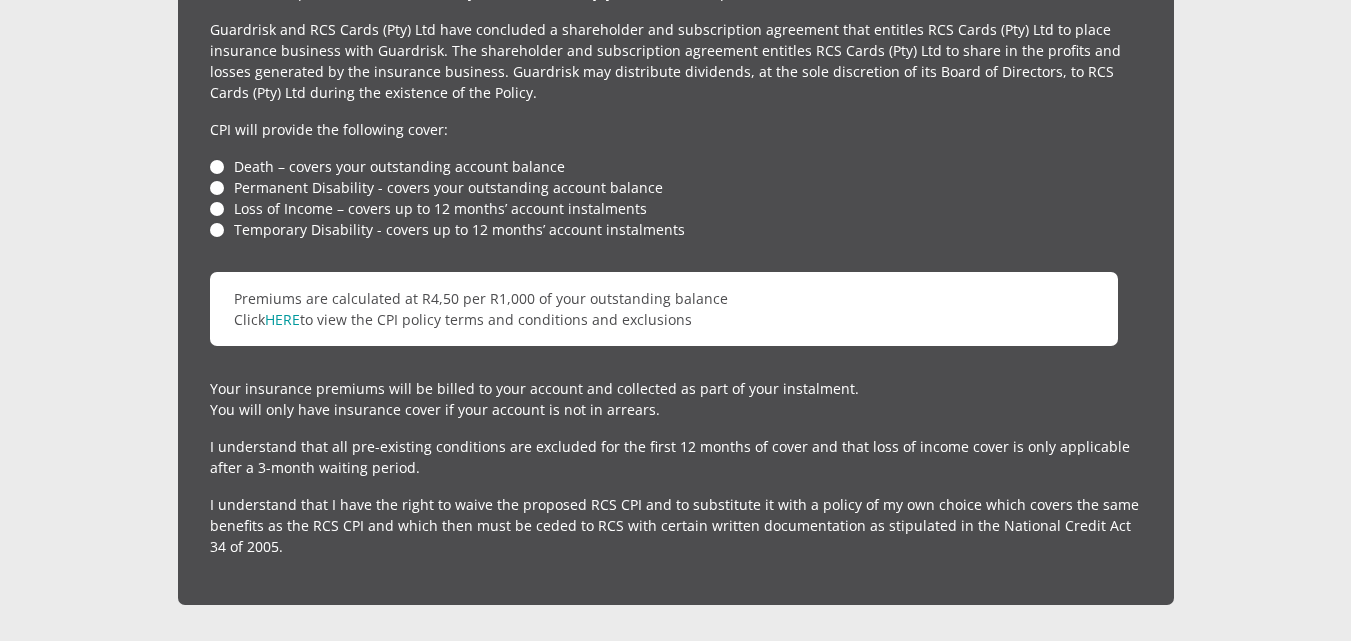 click on "Death – covers your outstanding account balance" at bounding box center [676, 166] 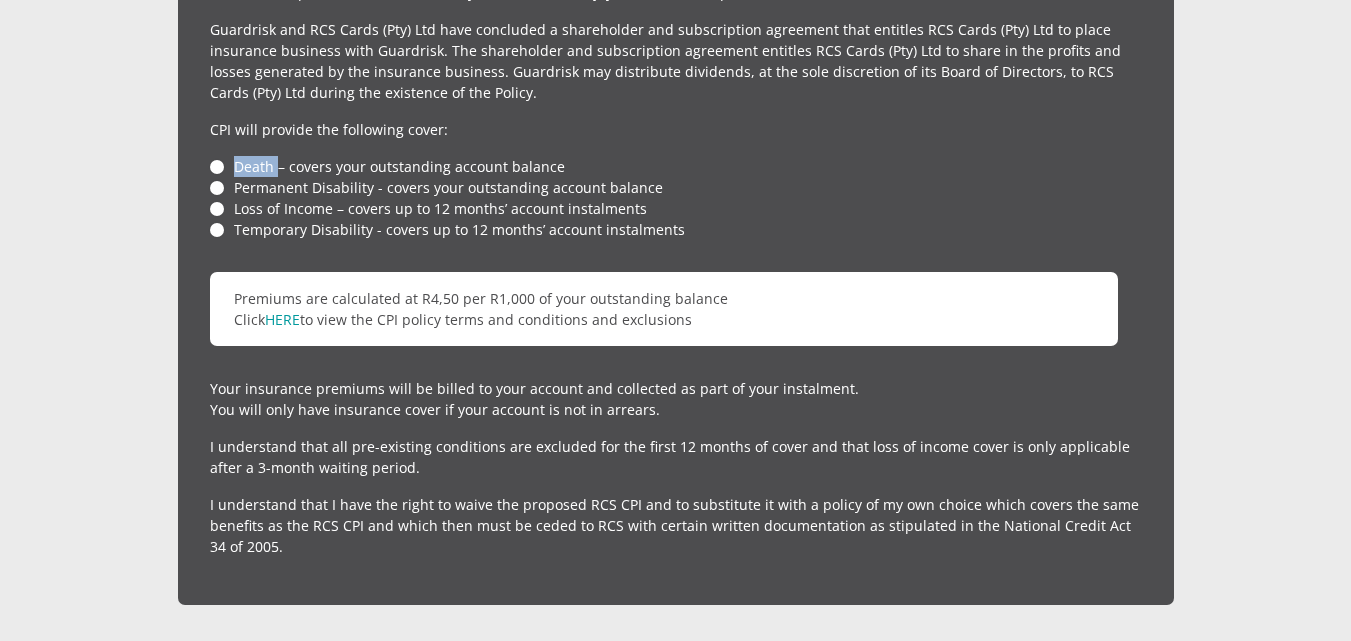 click on "Death – covers your outstanding account balance" at bounding box center (676, 166) 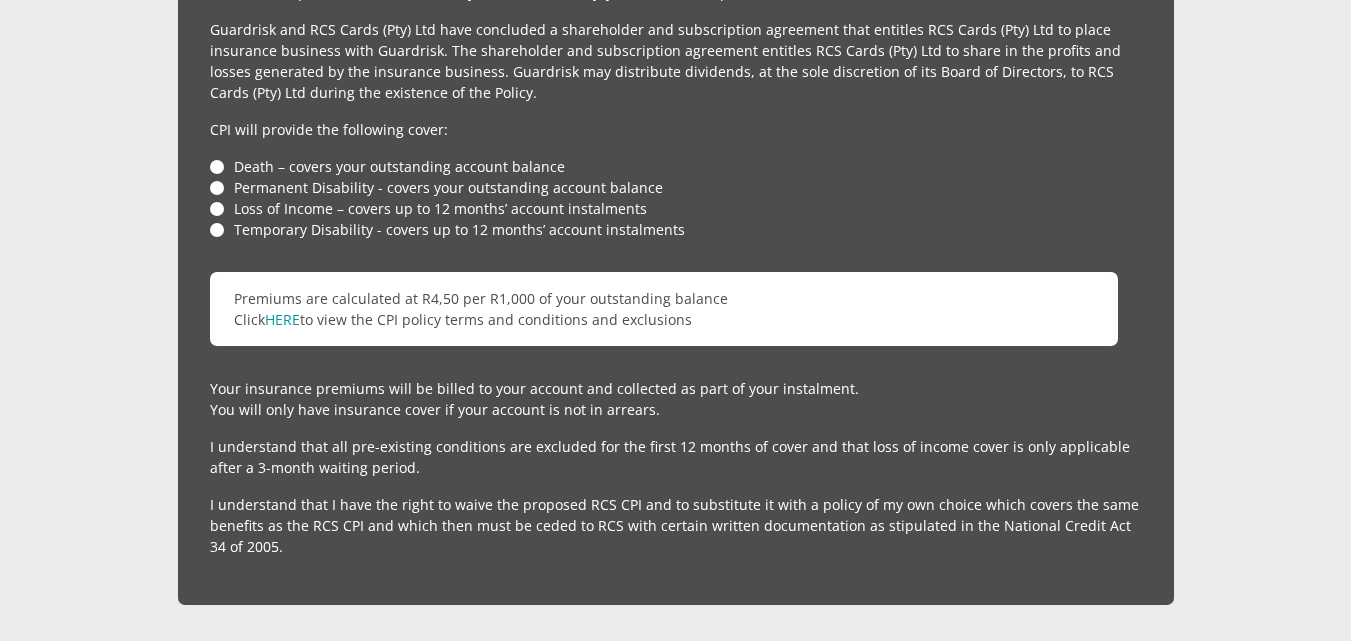 click on "Loss of Income – covers up to 12 months’ account instalments" at bounding box center [676, 208] 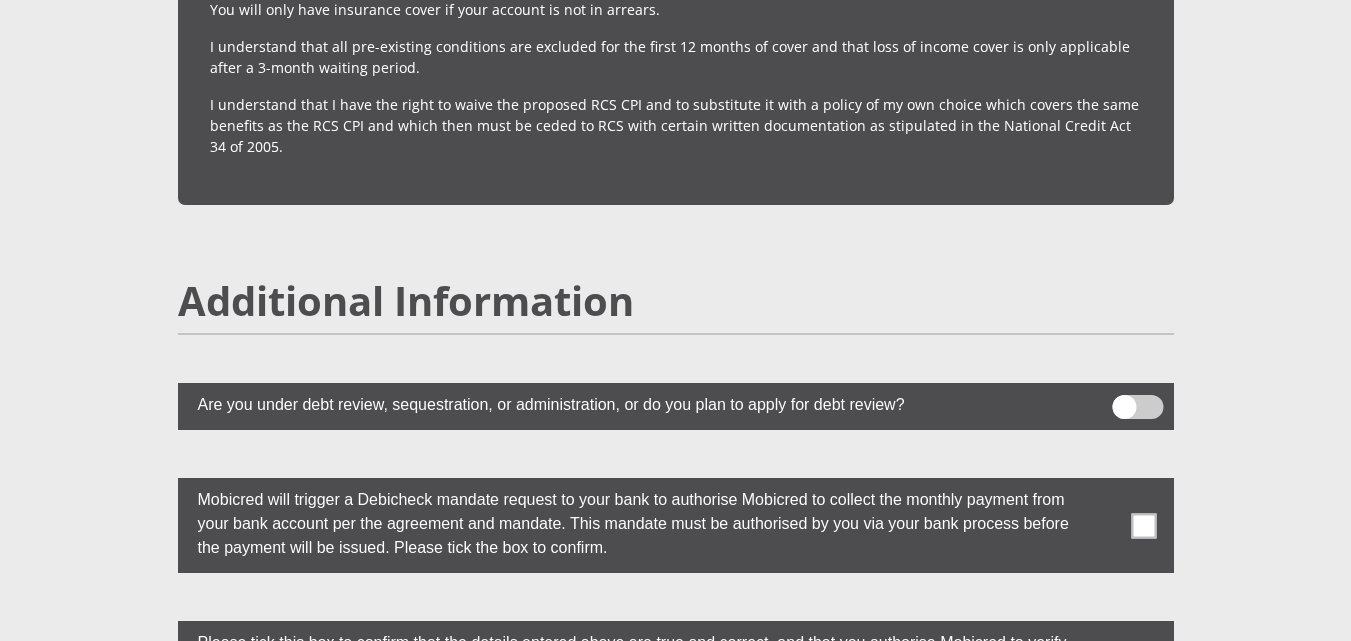 scroll, scrollTop: 5400, scrollLeft: 0, axis: vertical 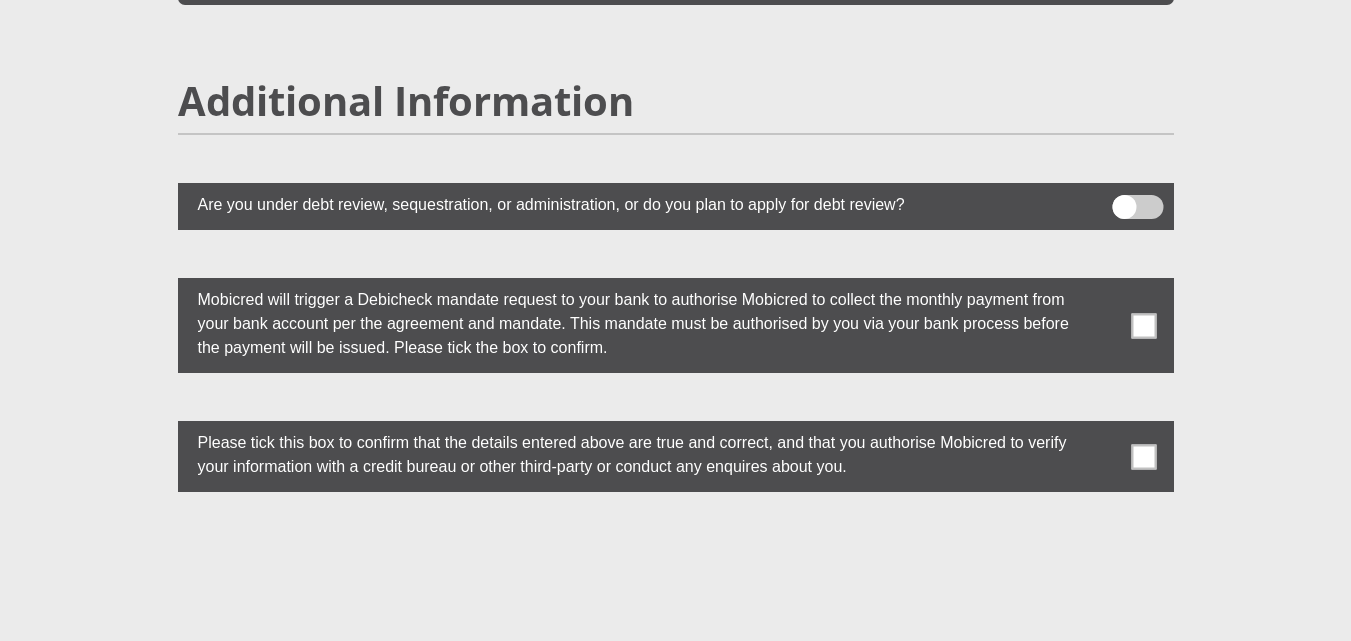 click at bounding box center [1143, 325] 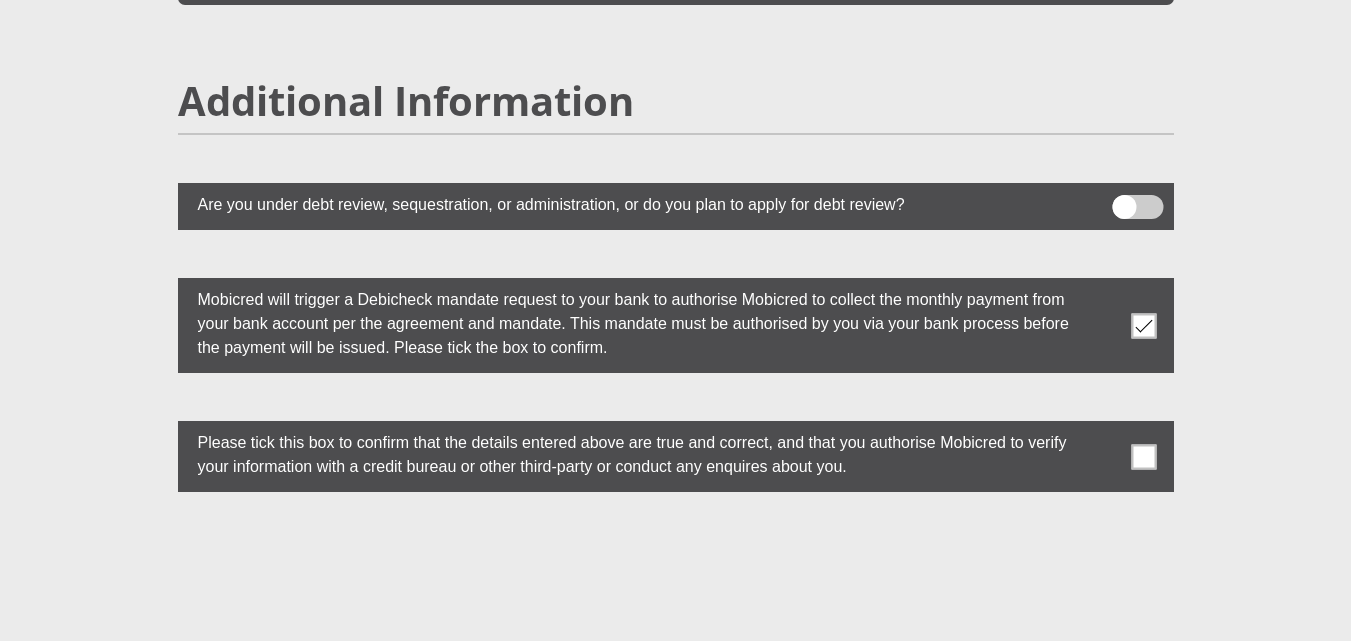 click at bounding box center [1143, 456] 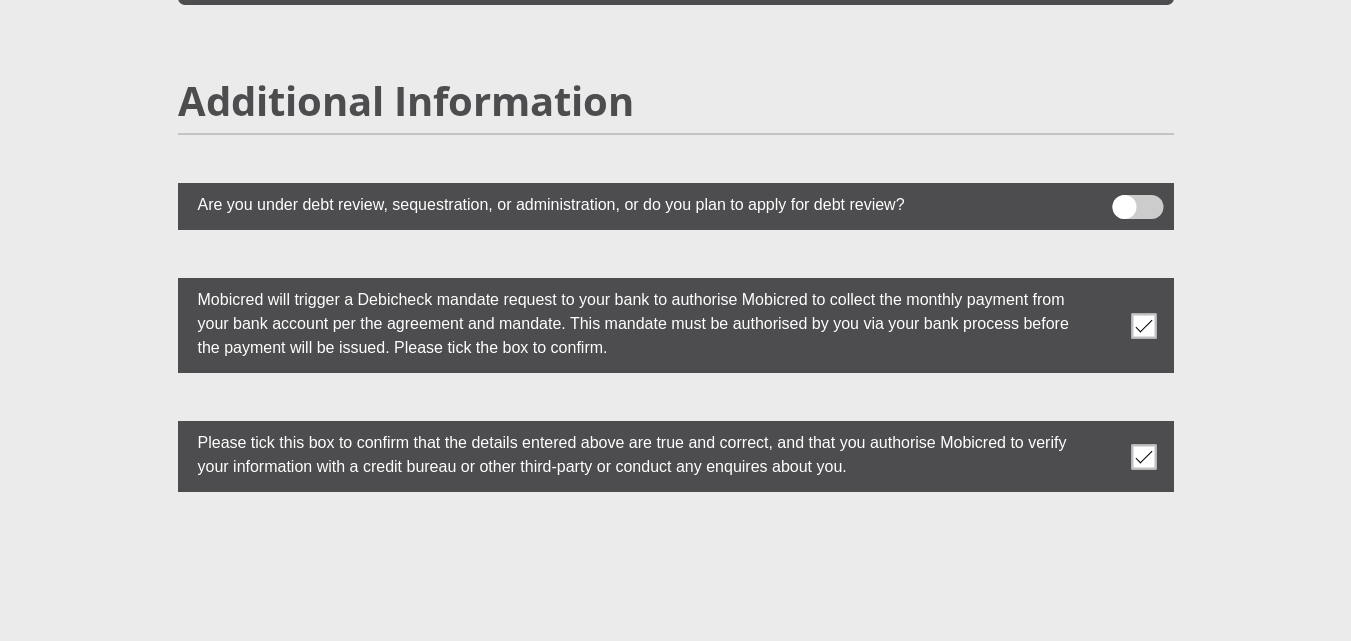 scroll, scrollTop: 5600, scrollLeft: 0, axis: vertical 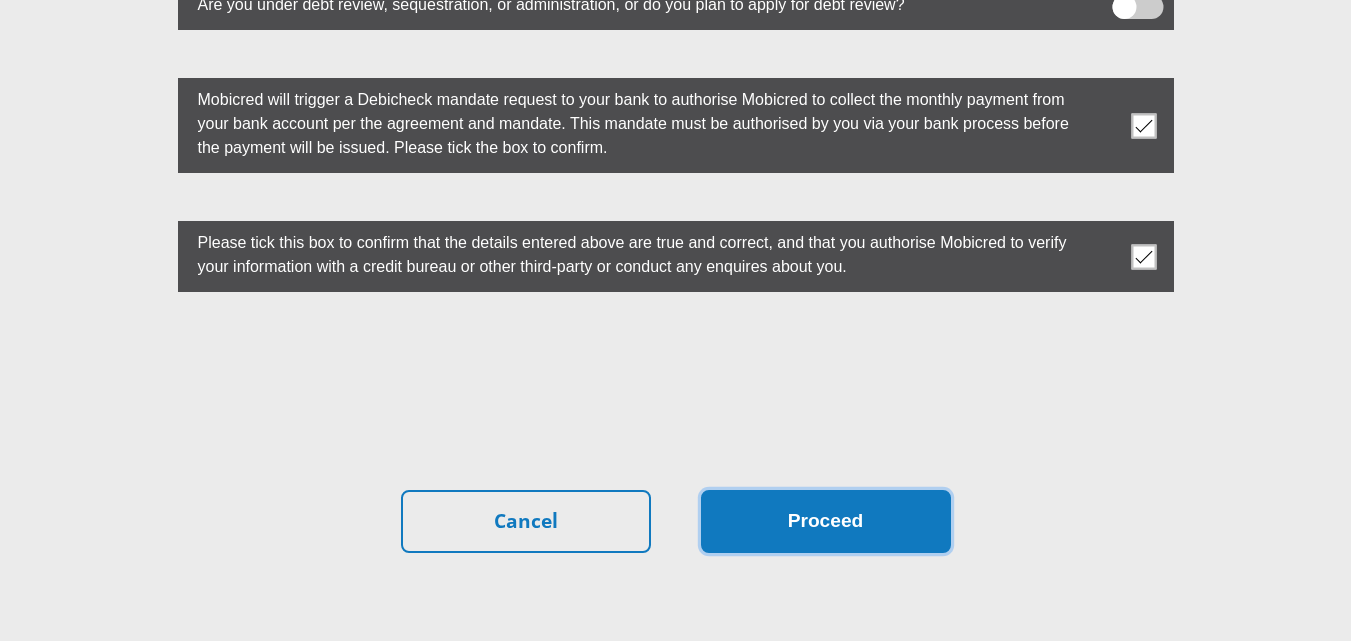click on "Proceed" at bounding box center [826, 521] 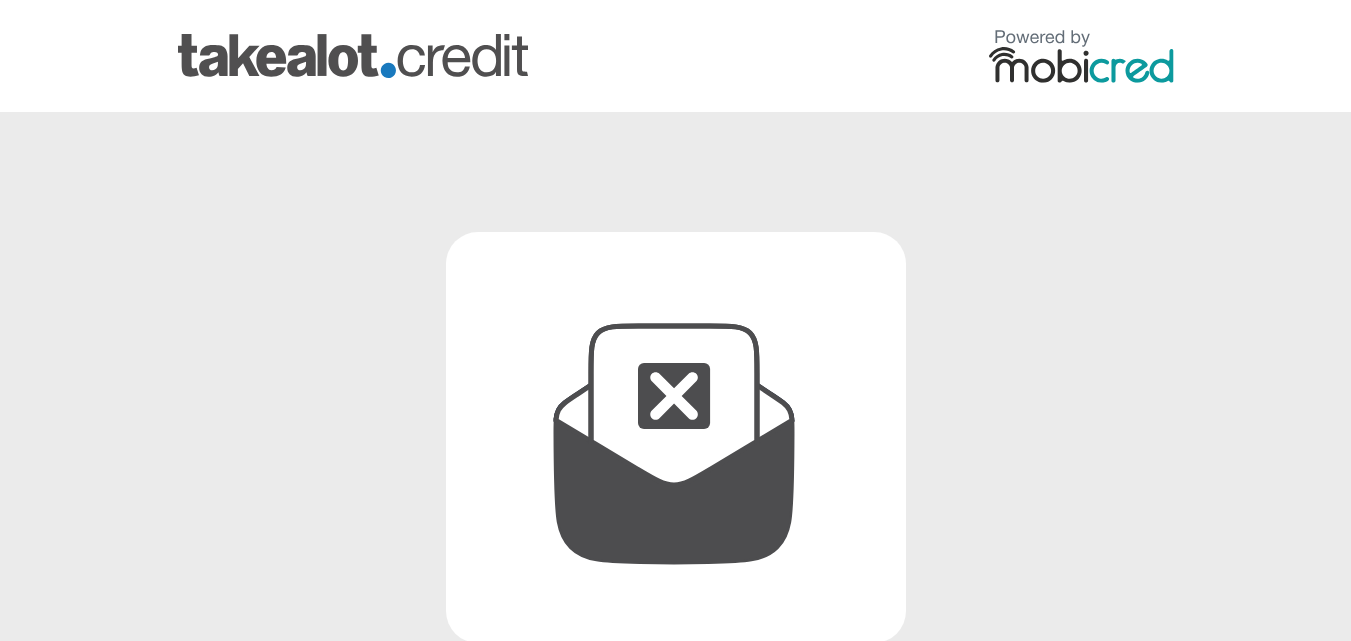 scroll, scrollTop: 300, scrollLeft: 0, axis: vertical 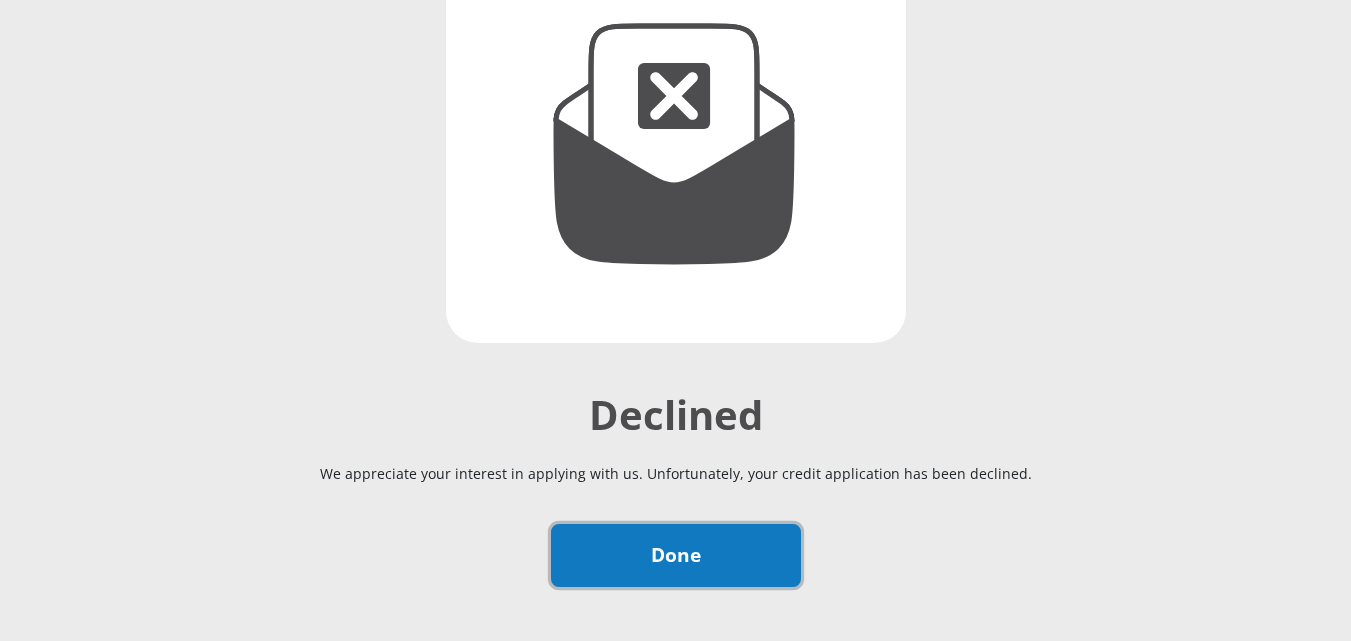 click on "Done" at bounding box center [676, 555] 